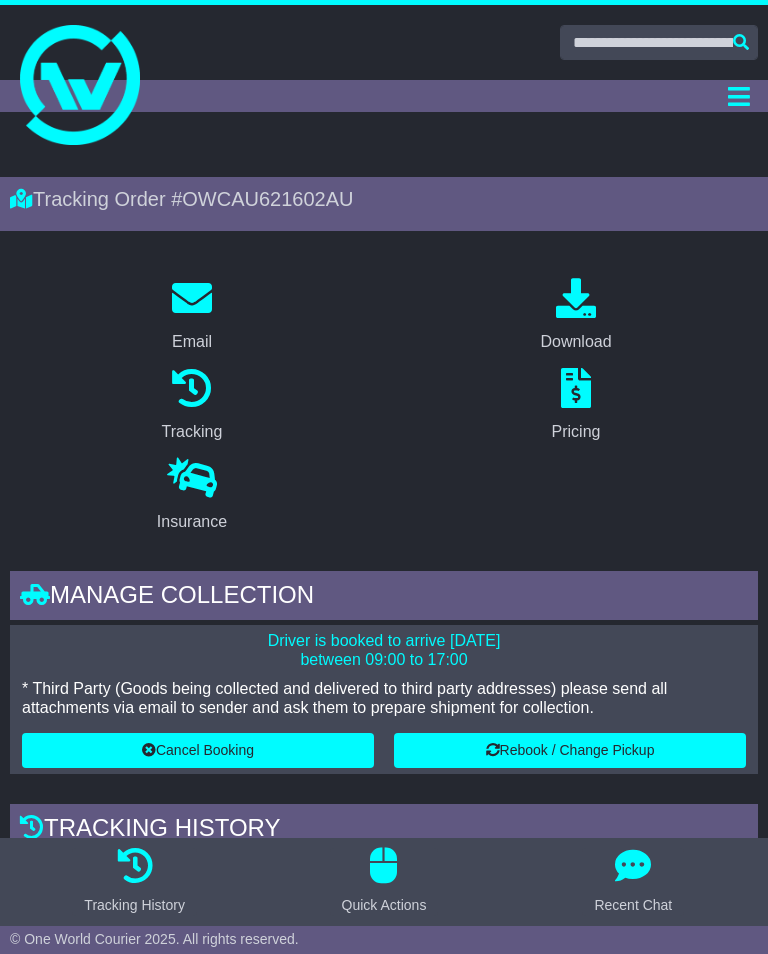 click at bounding box center [80, 85] 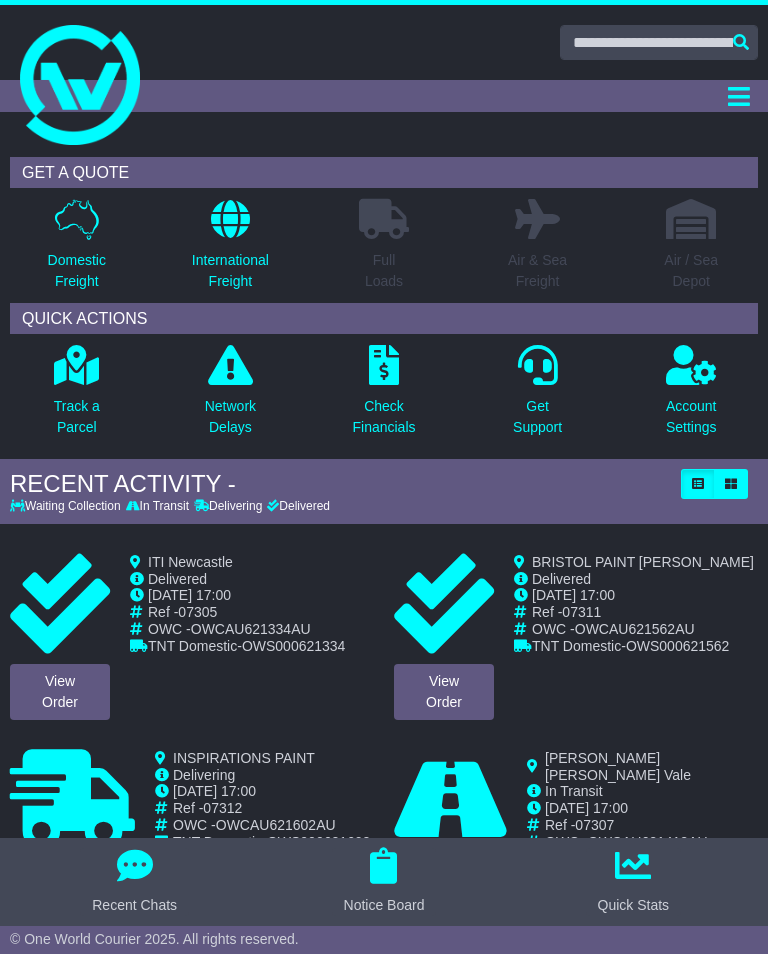 scroll, scrollTop: 0, scrollLeft: 0, axis: both 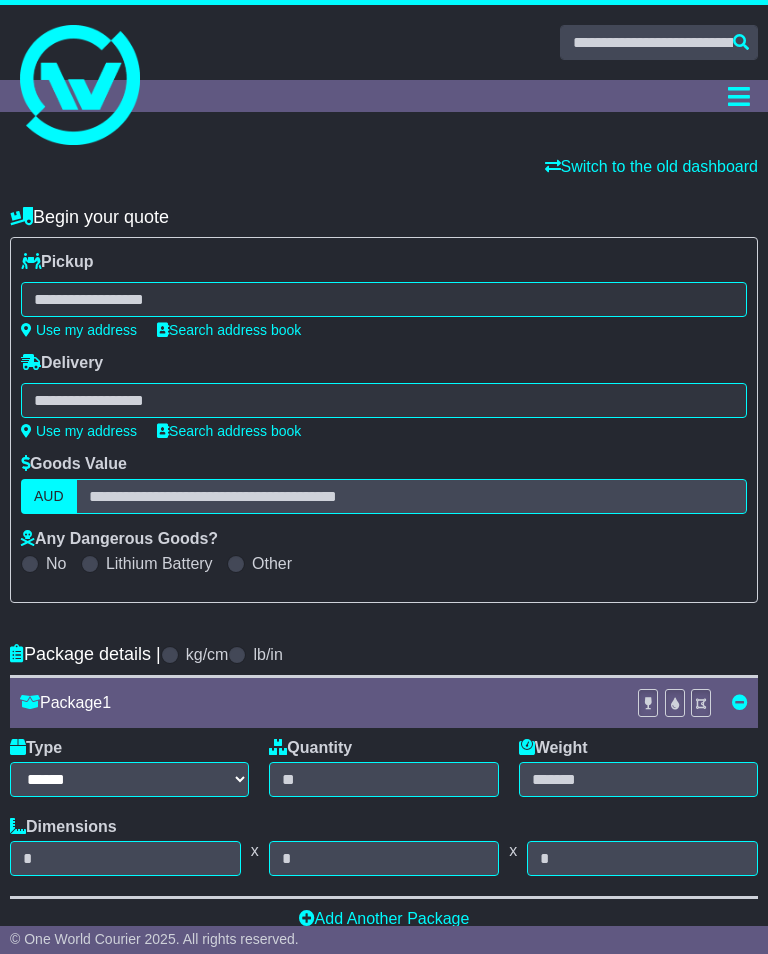 click at bounding box center [384, 299] 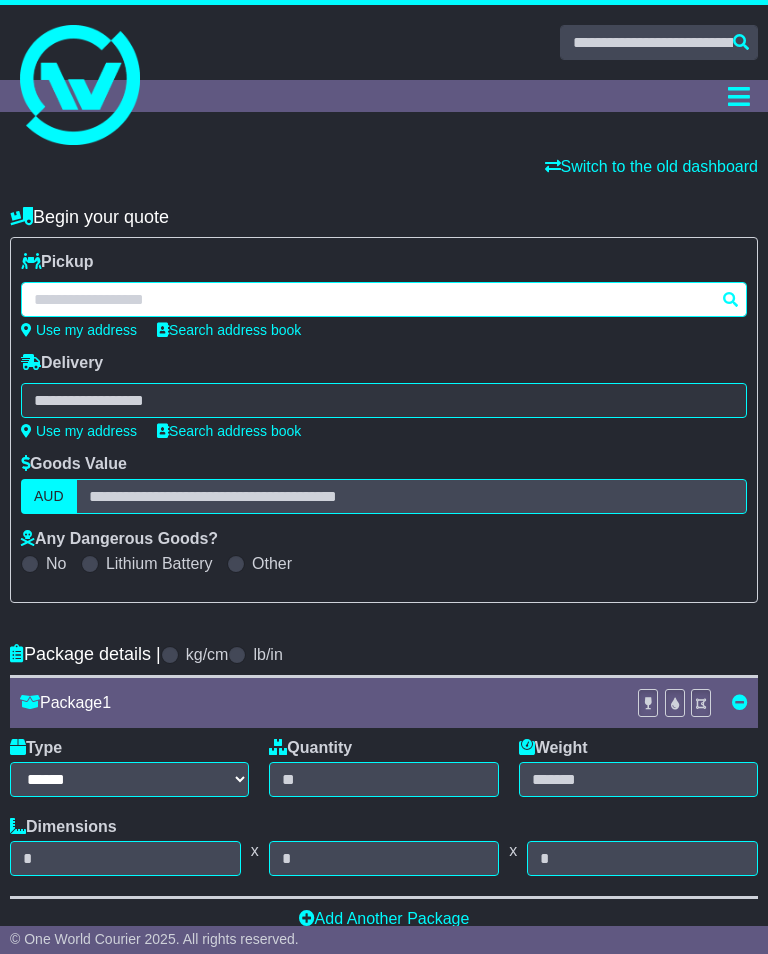 scroll, scrollTop: 0, scrollLeft: 0, axis: both 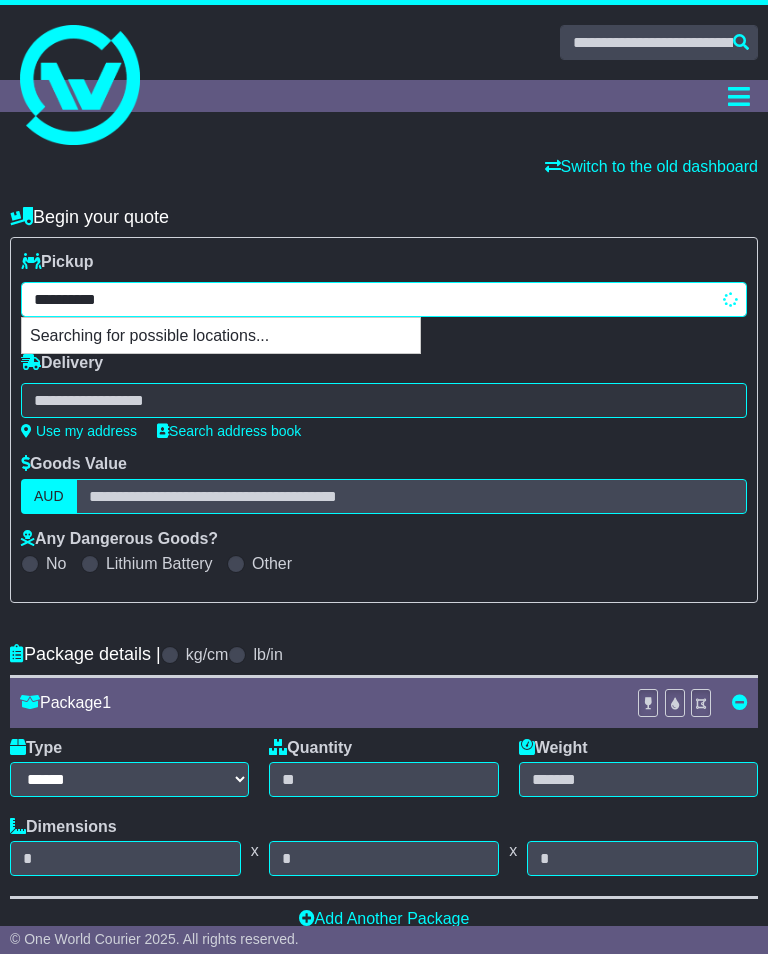 type on "**********" 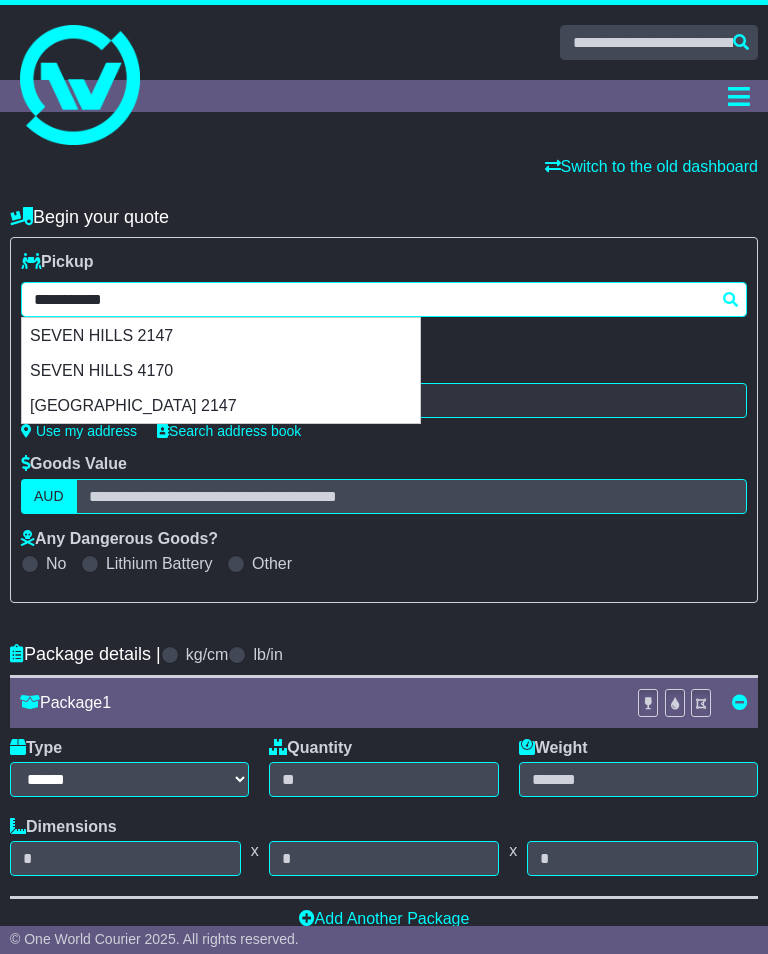 click on "SEVEN HILLS 2147" at bounding box center (221, 335) 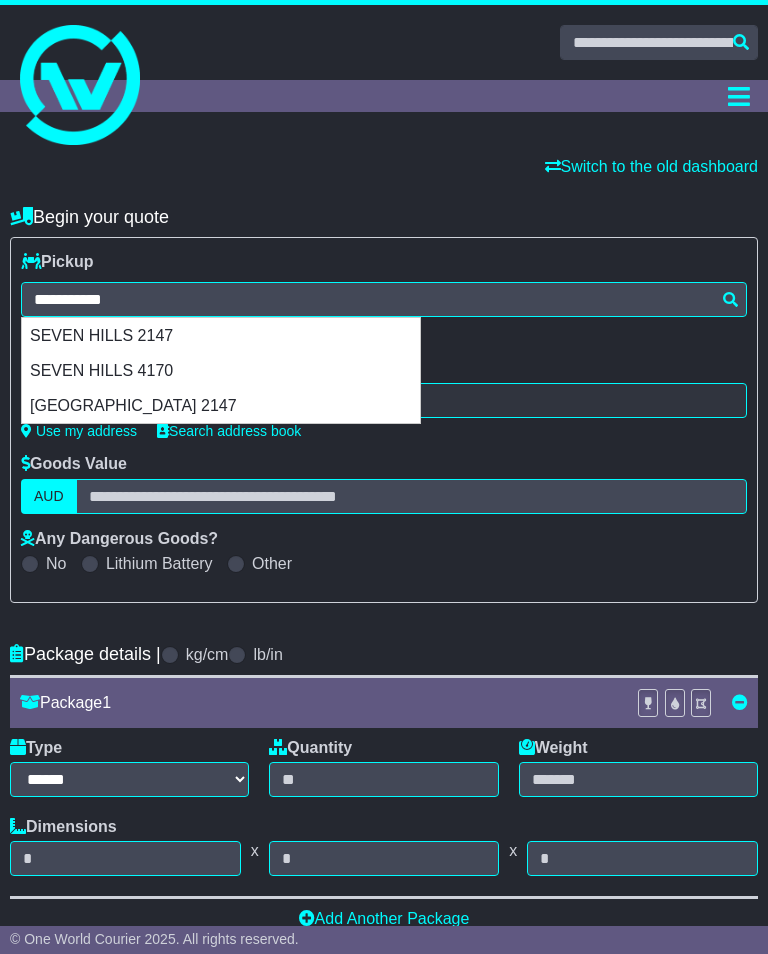 type on "**********" 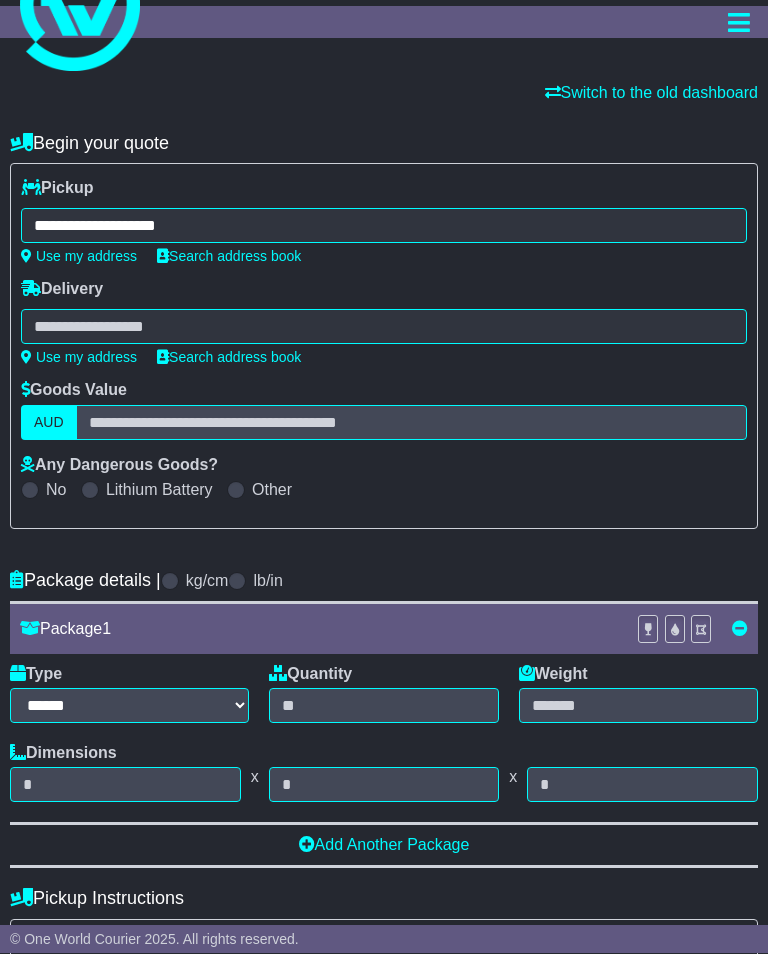 click at bounding box center (384, 327) 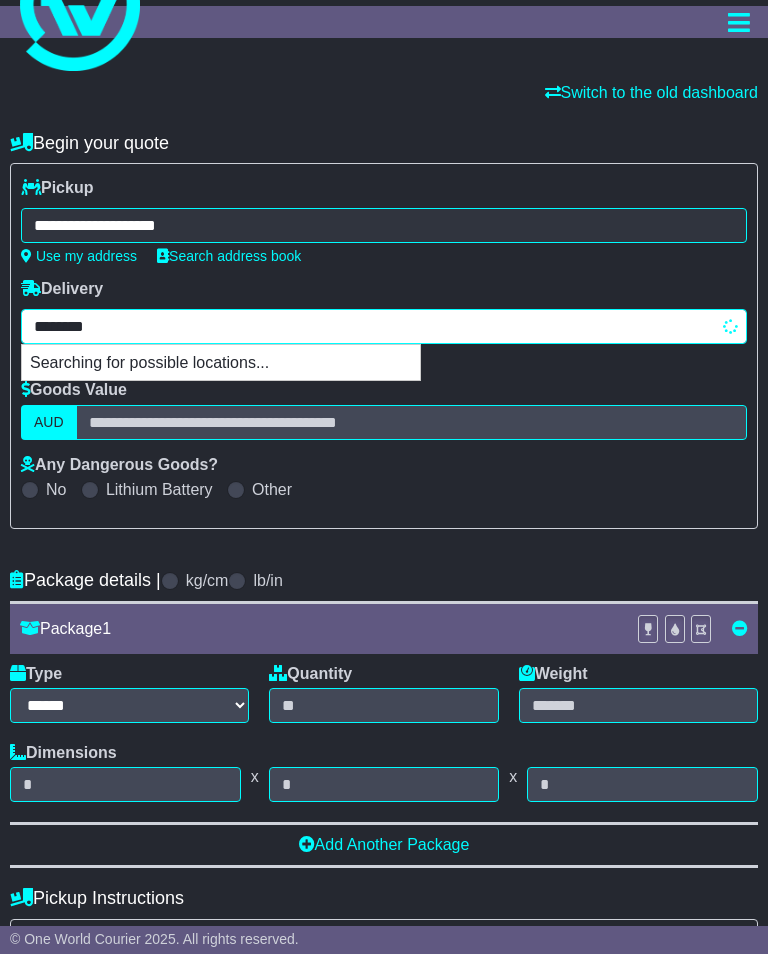 type on "*********" 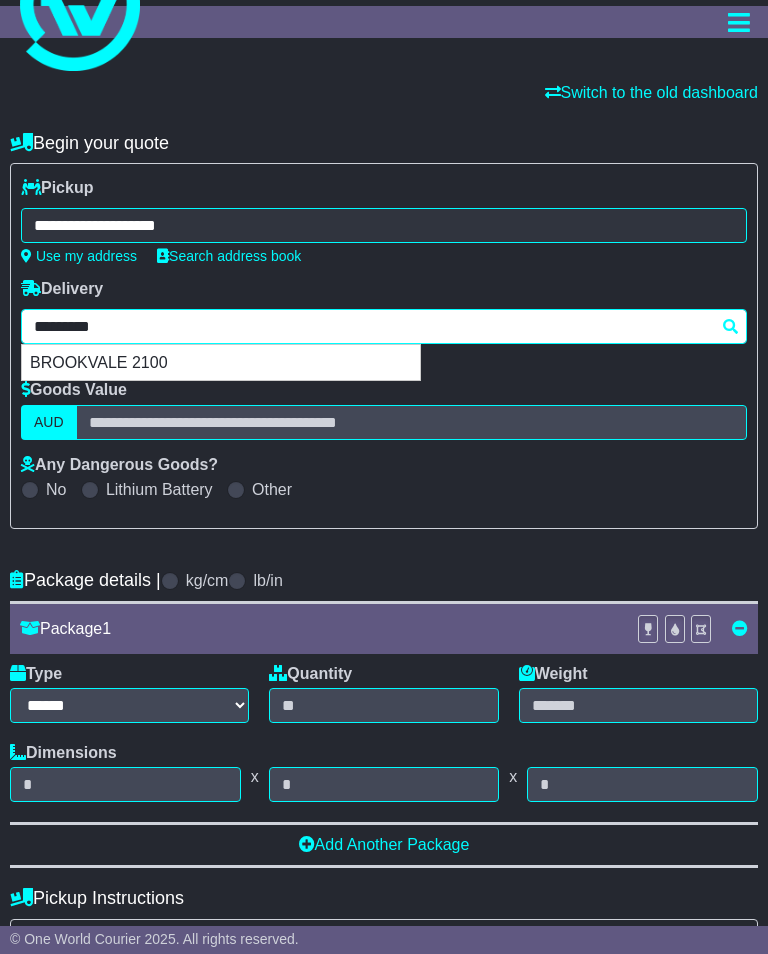 click on "BROOKVALE 2100" at bounding box center [221, 362] 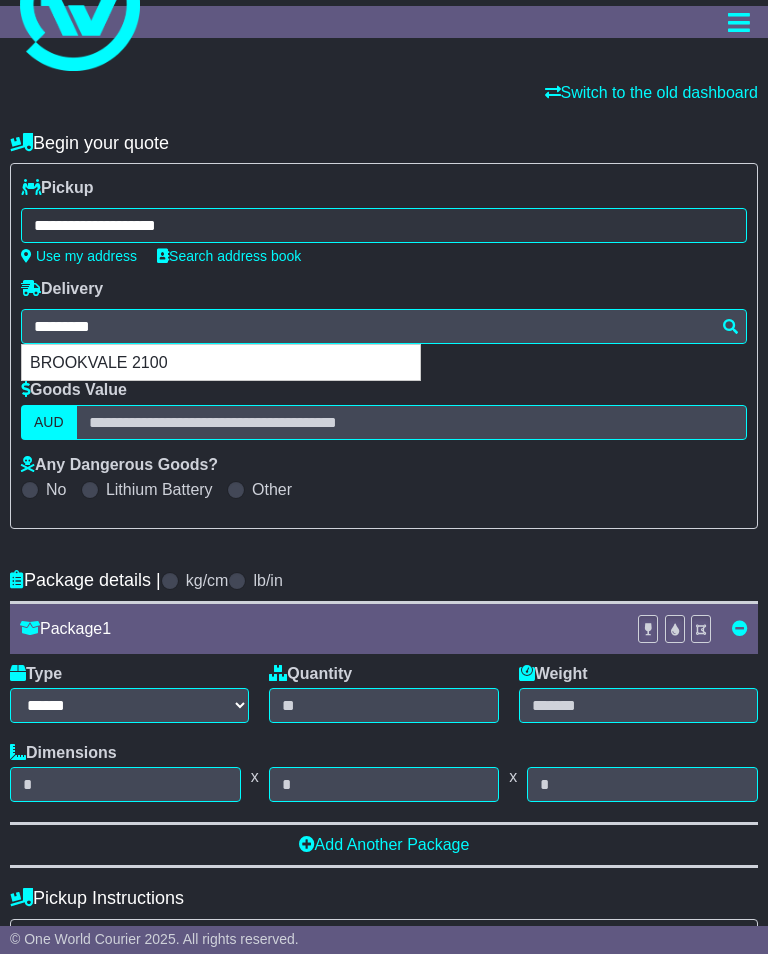 type on "**********" 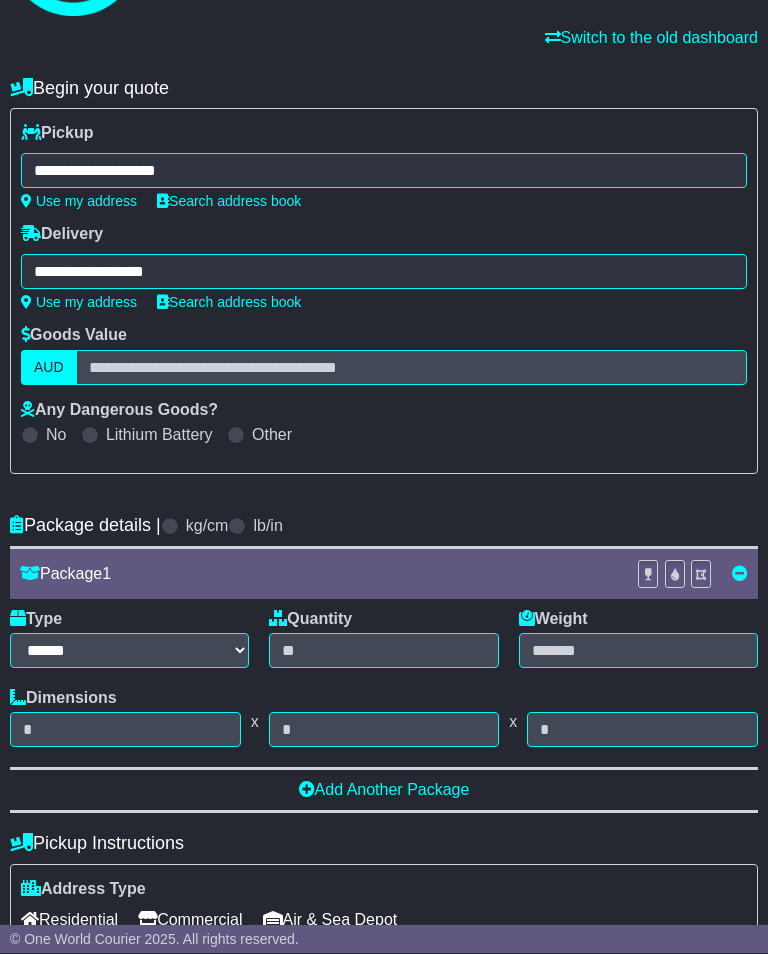 scroll, scrollTop: 124, scrollLeft: 0, axis: vertical 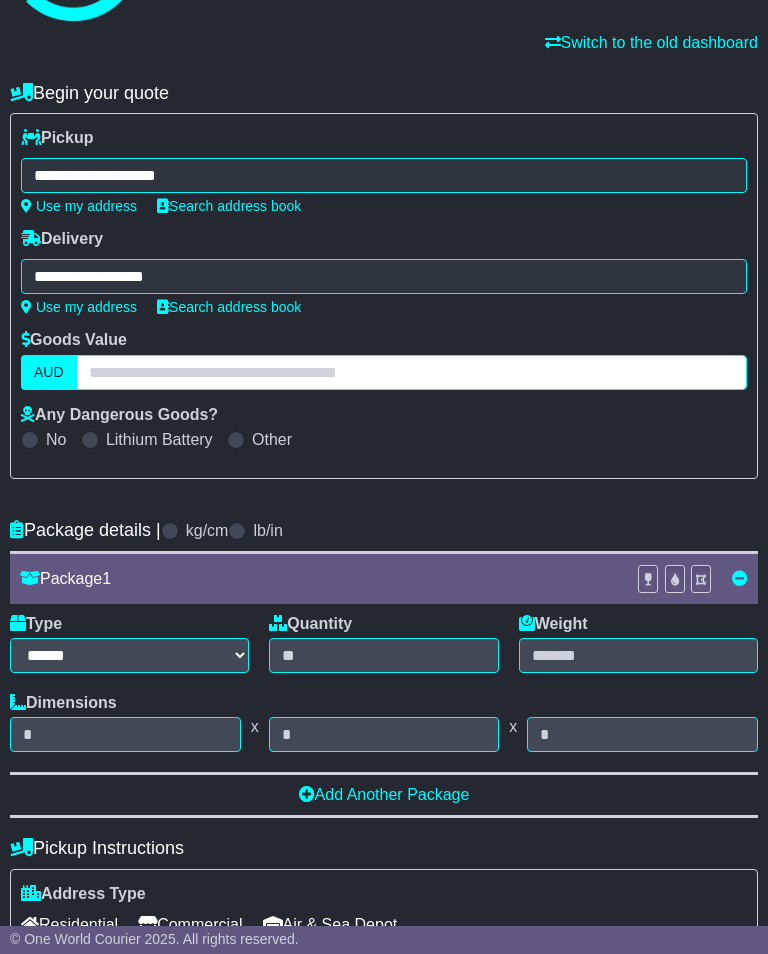 click at bounding box center [411, 372] 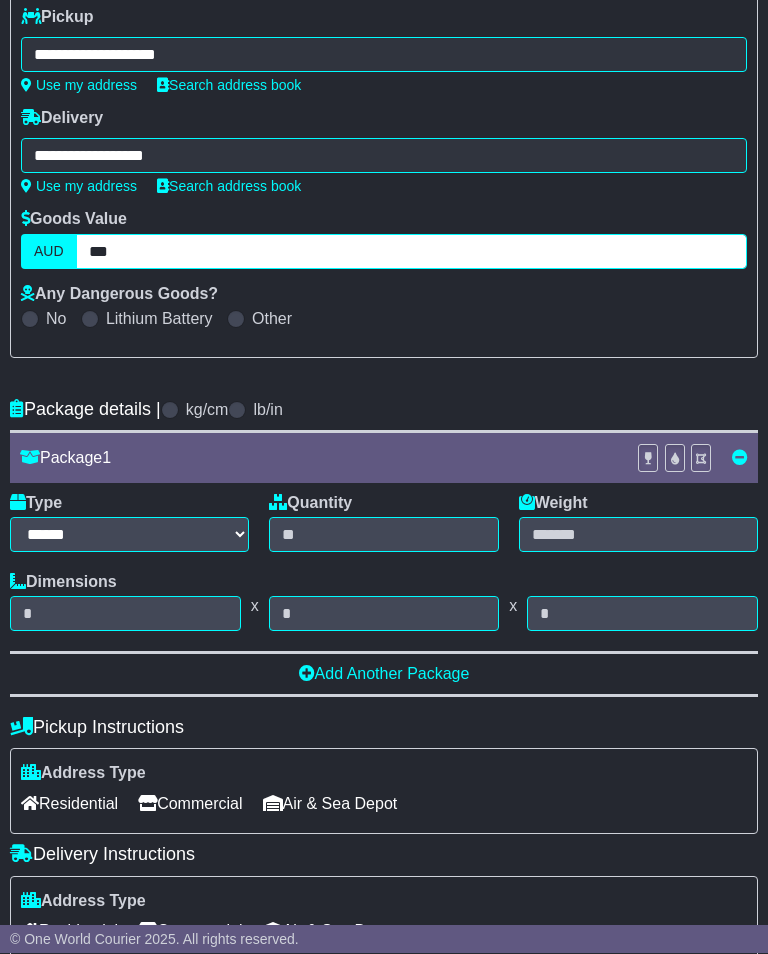 type on "***" 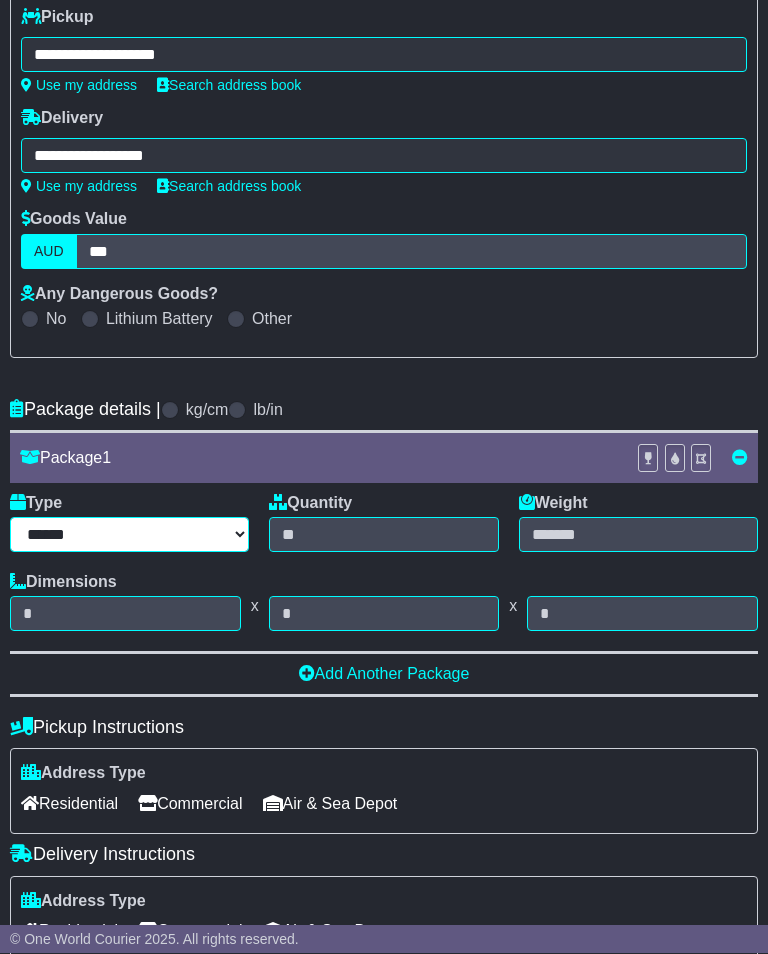 click on "****** ****** *** ******** ***** **** **** ****** *** *******" at bounding box center (129, 535) 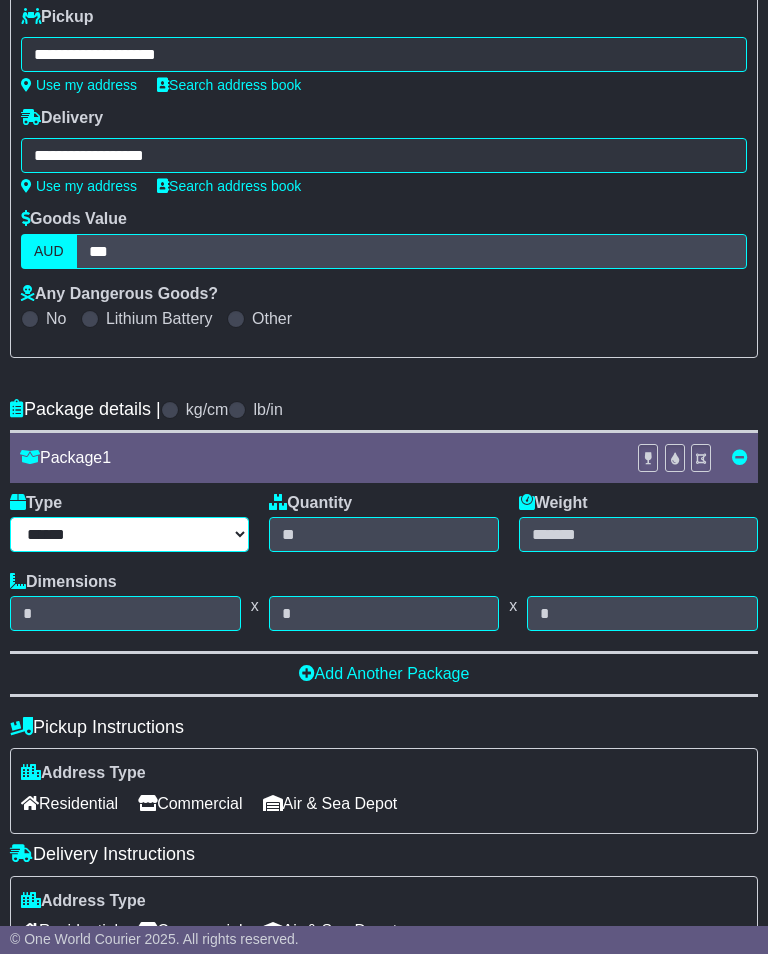 select on "*****" 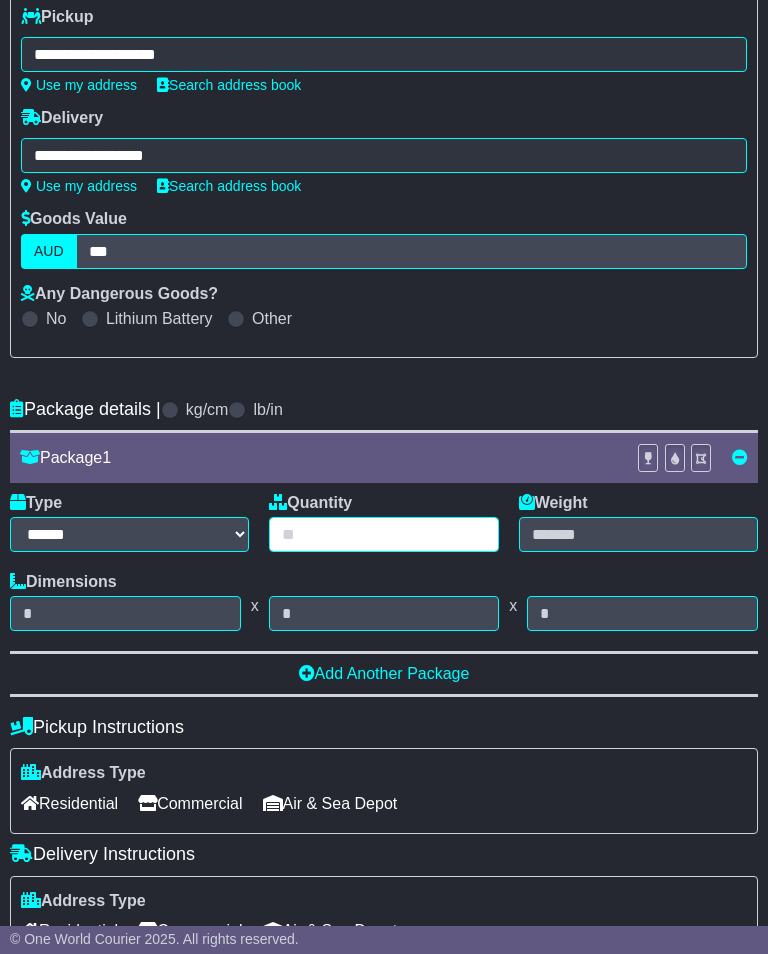 click at bounding box center (383, 534) 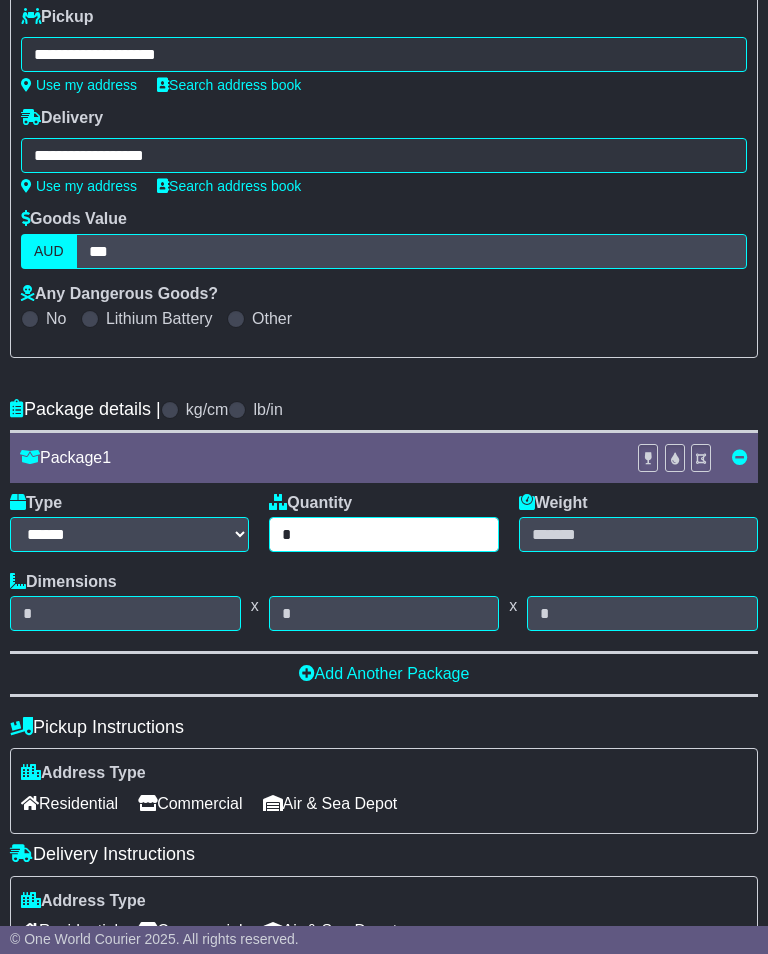 type on "*" 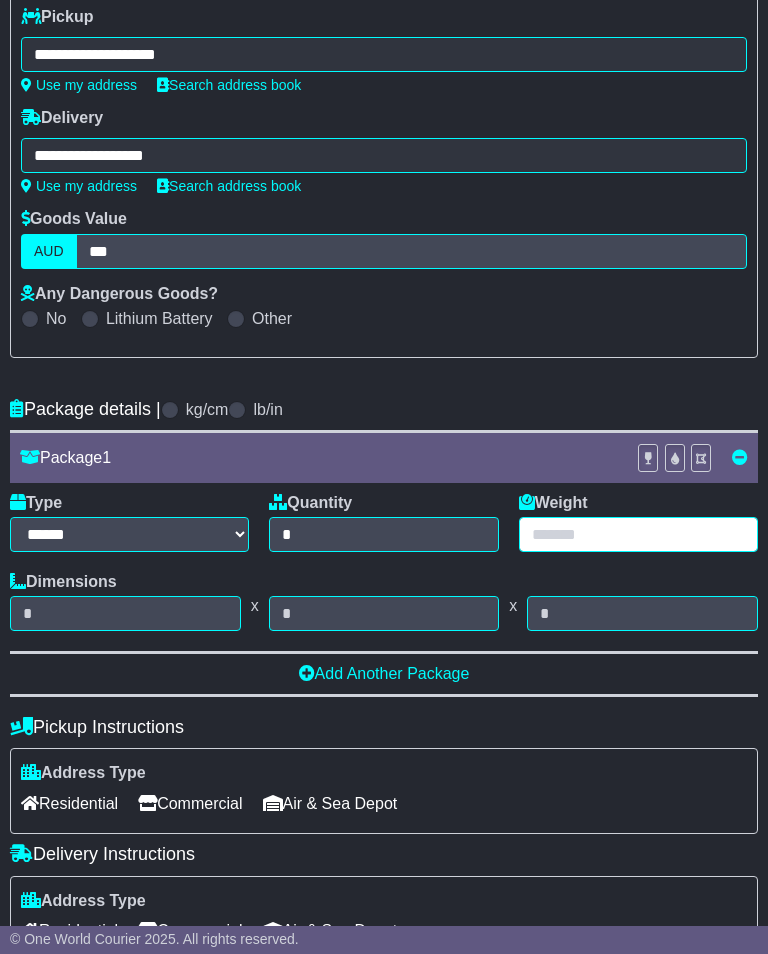 click at bounding box center [638, 534] 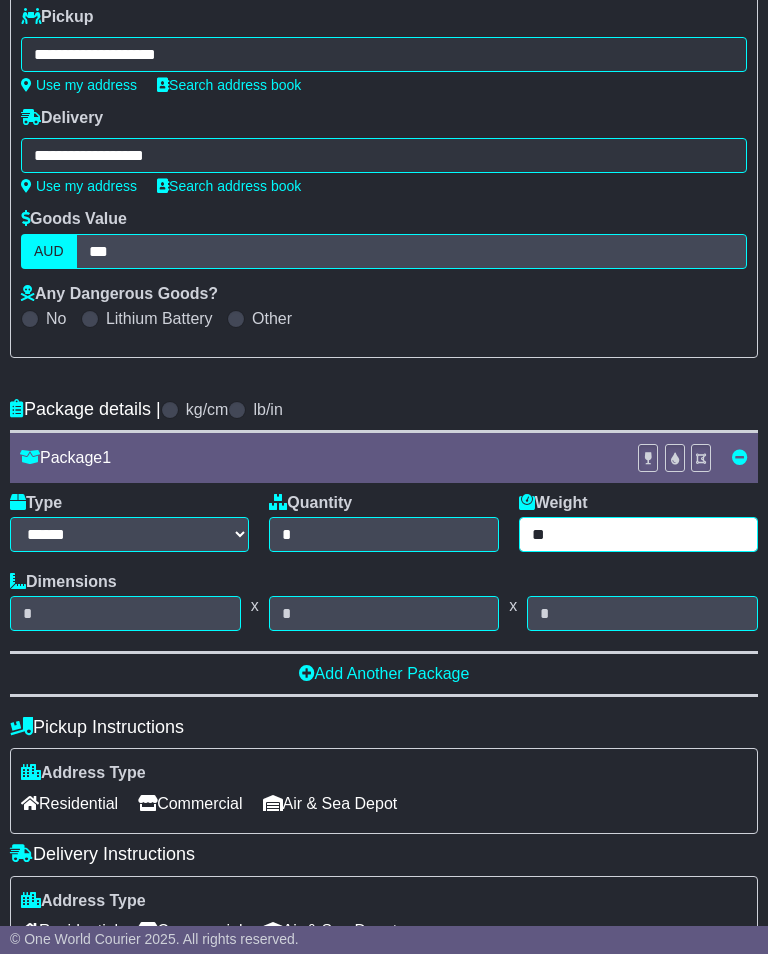 type on "**" 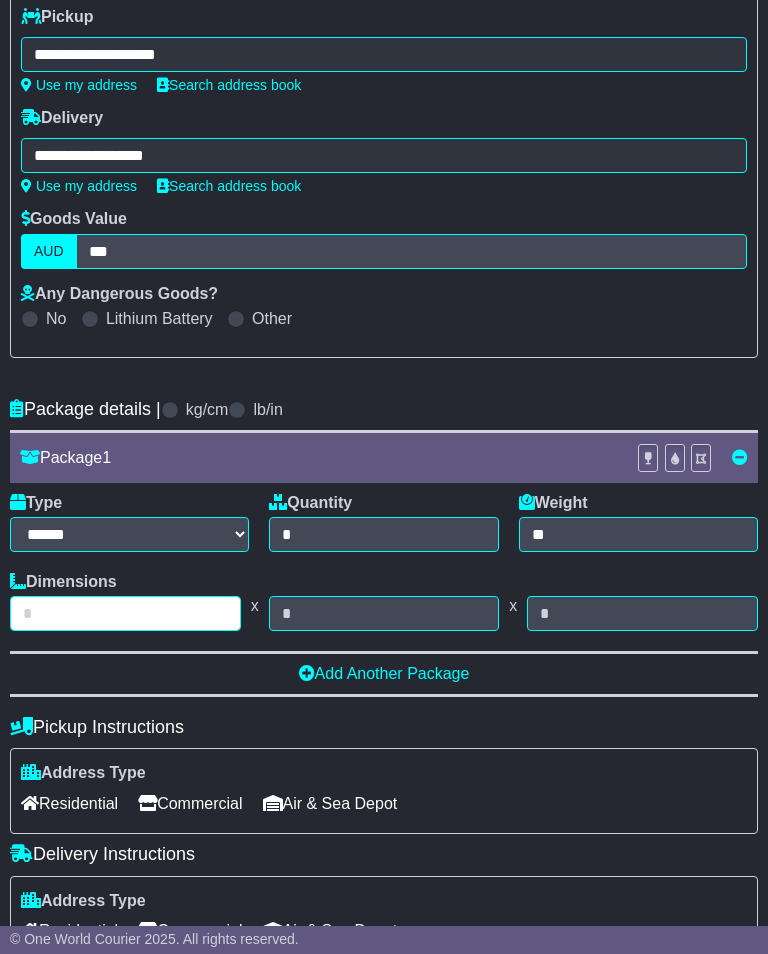 click at bounding box center (125, 613) 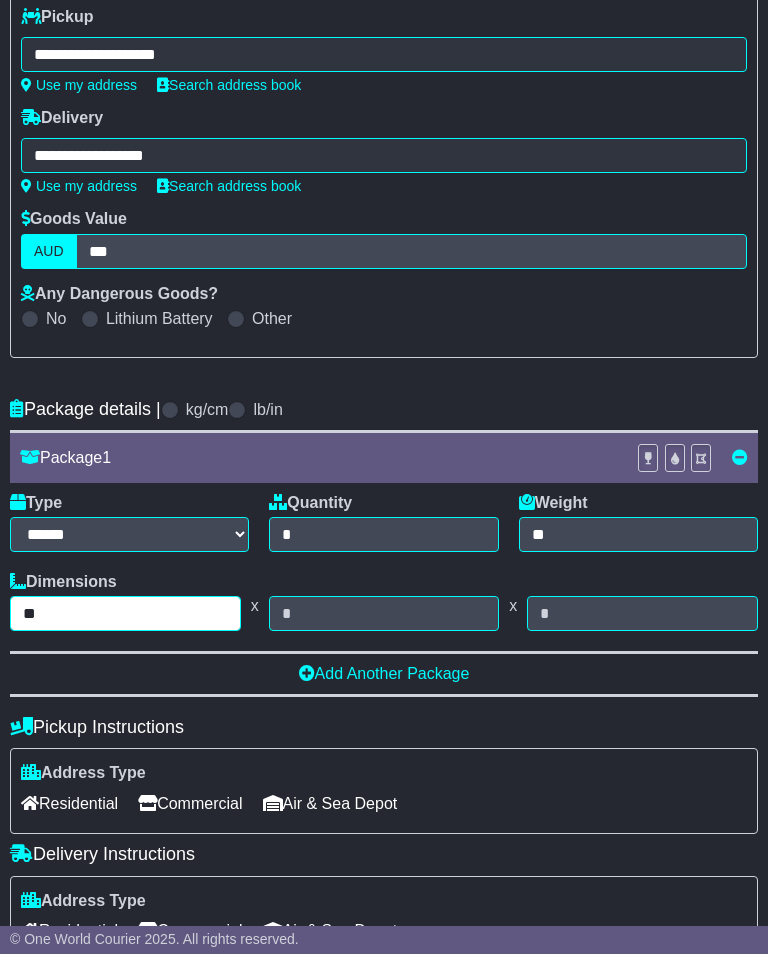 type on "**" 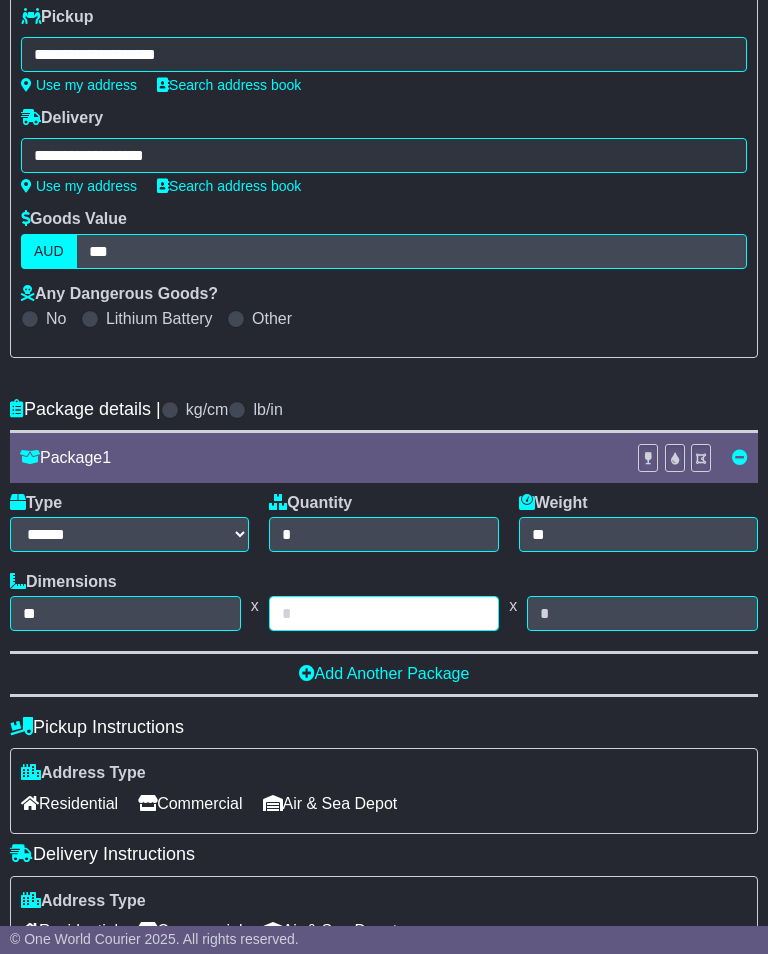 click at bounding box center [384, 613] 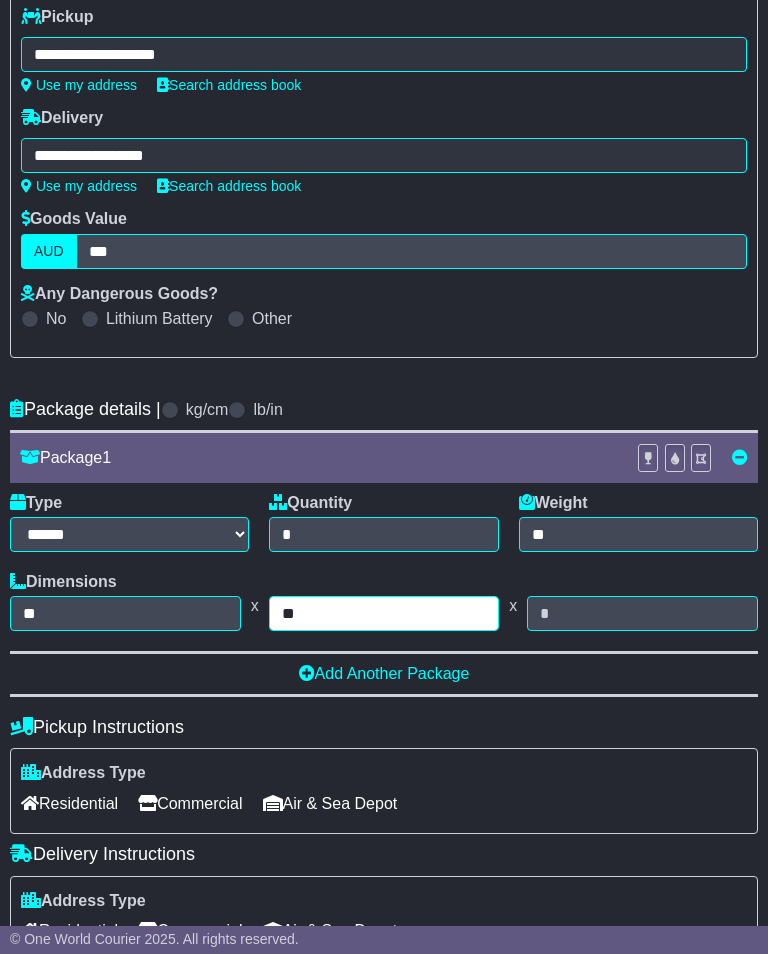 type on "**" 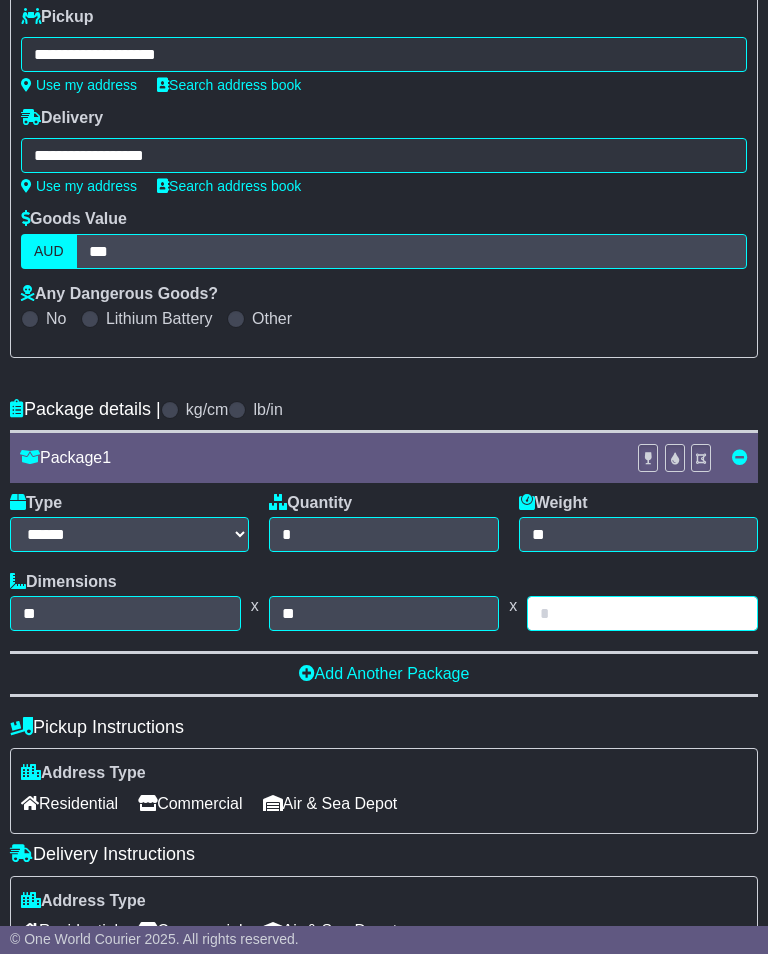 click at bounding box center [642, 613] 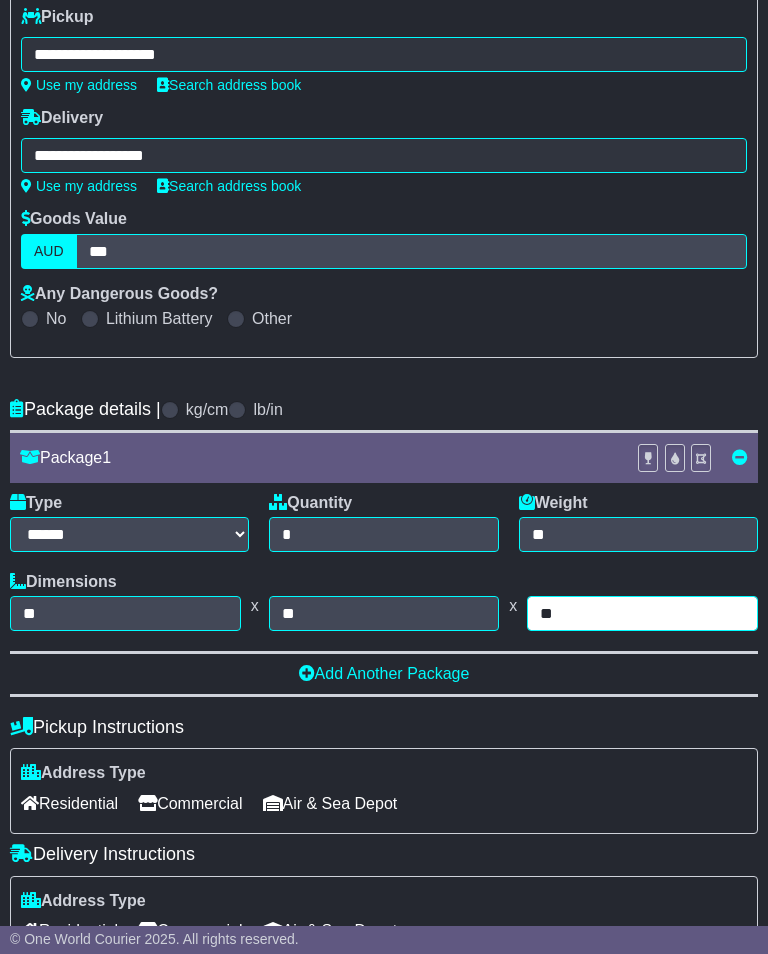 type on "**" 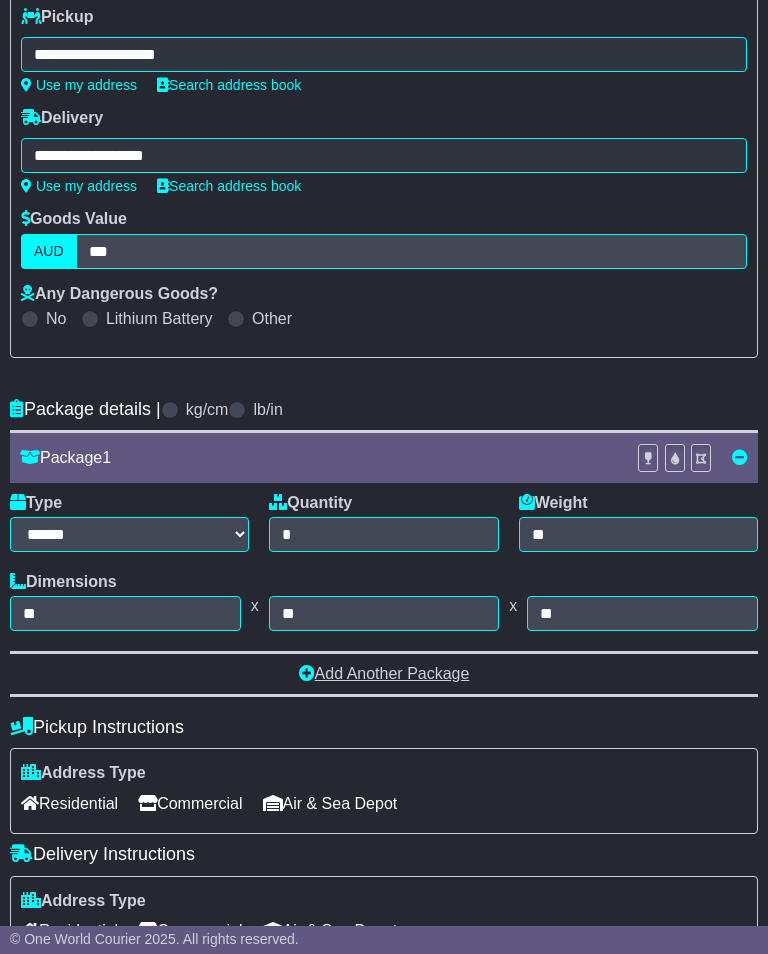 click on "Add Another Package" at bounding box center (384, 673) 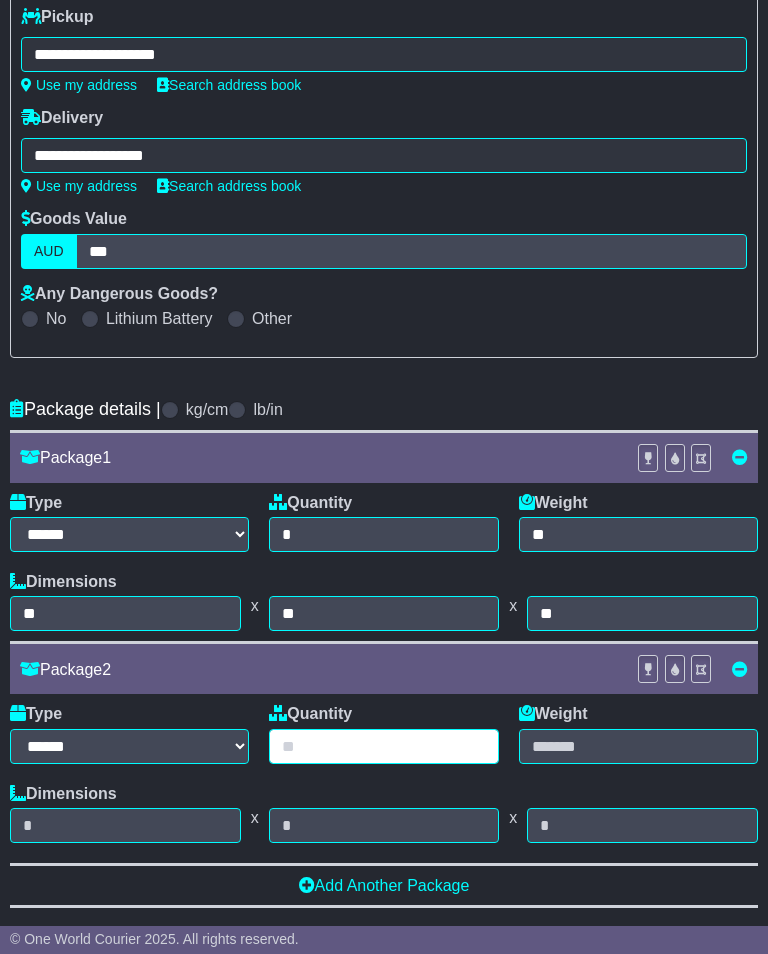 click at bounding box center (383, 746) 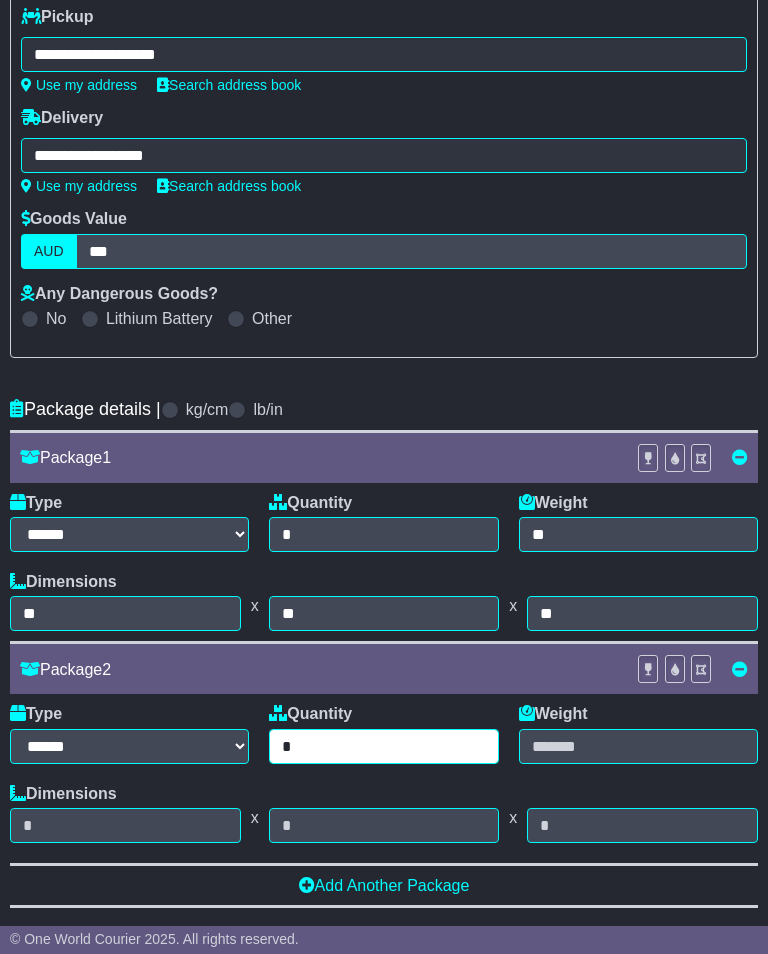 type on "*" 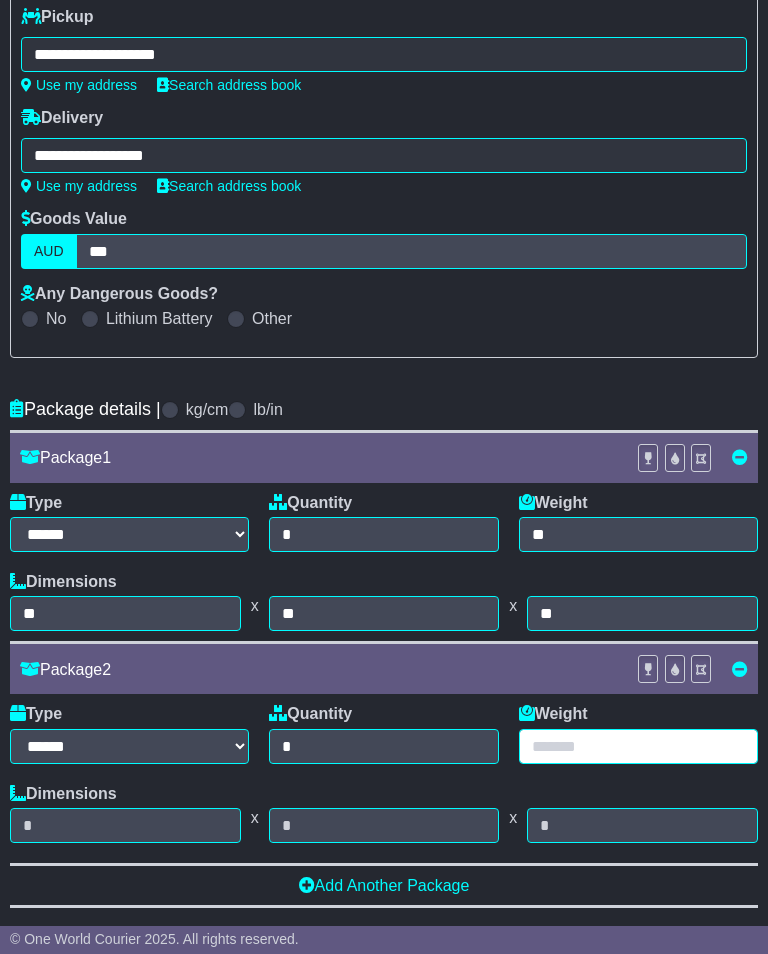 click at bounding box center [638, 746] 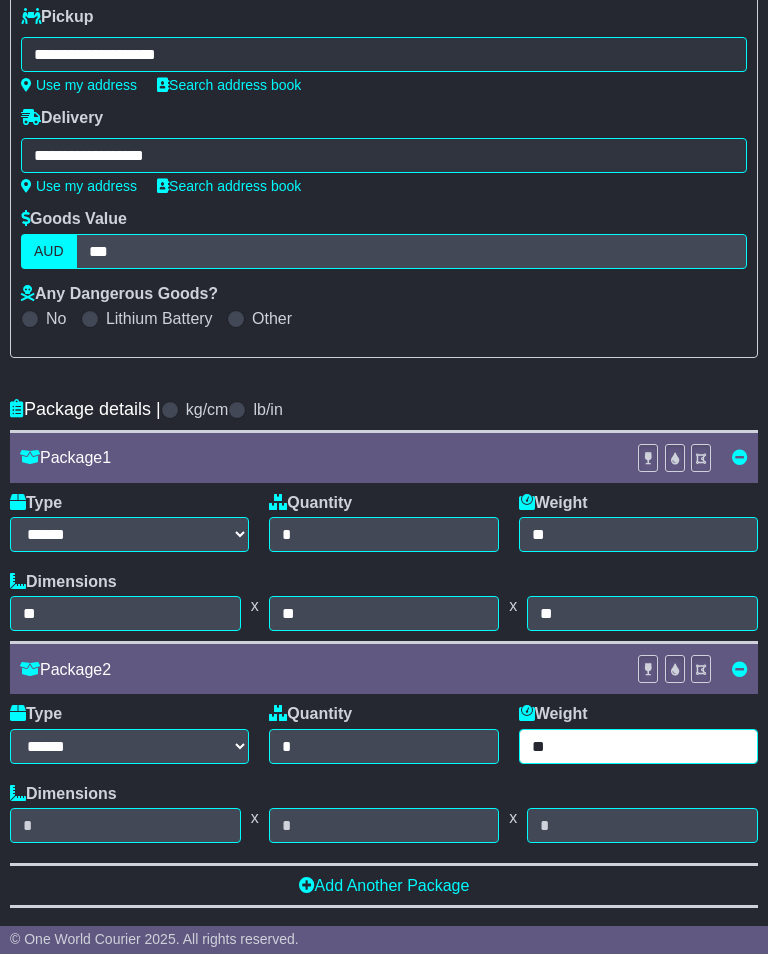 type on "**" 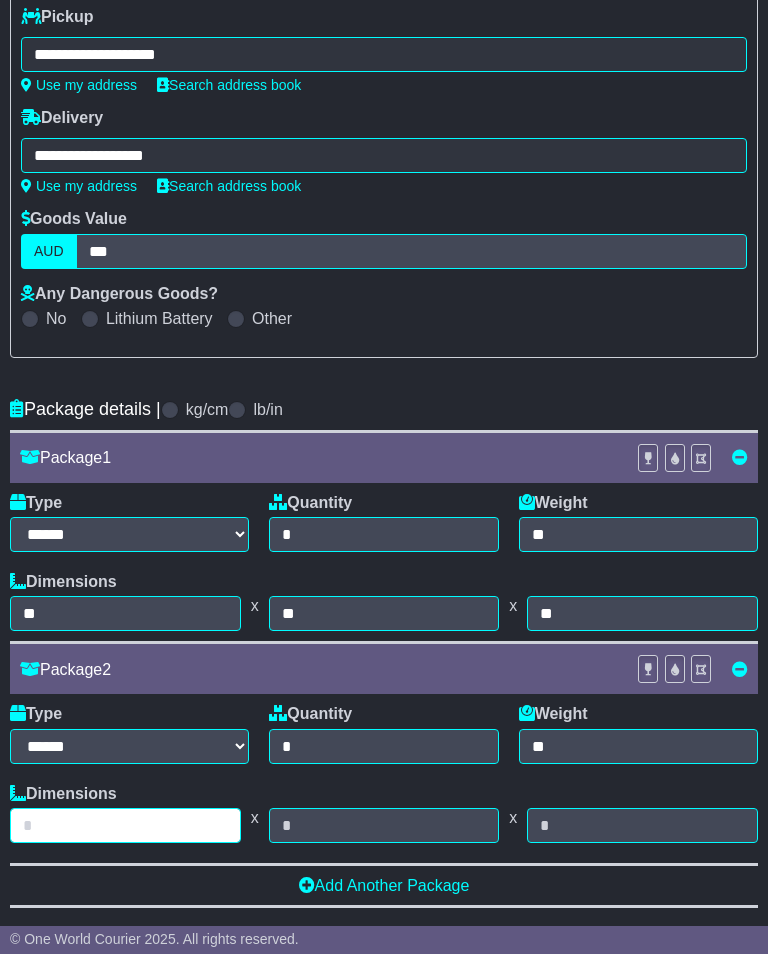 click at bounding box center (125, 825) 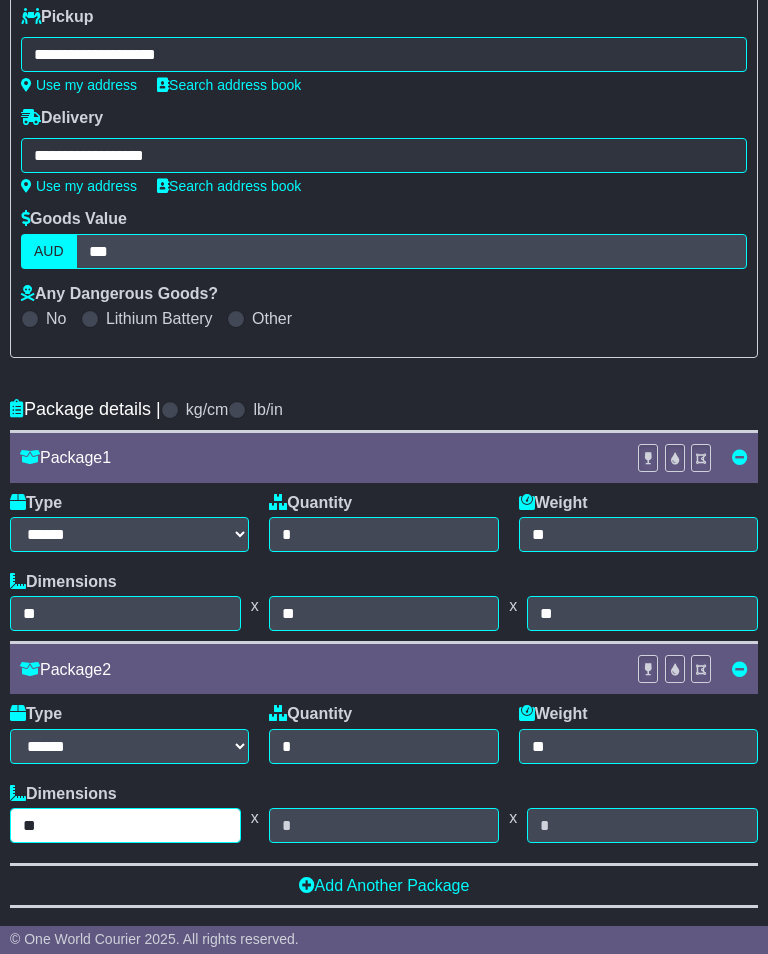 type on "*" 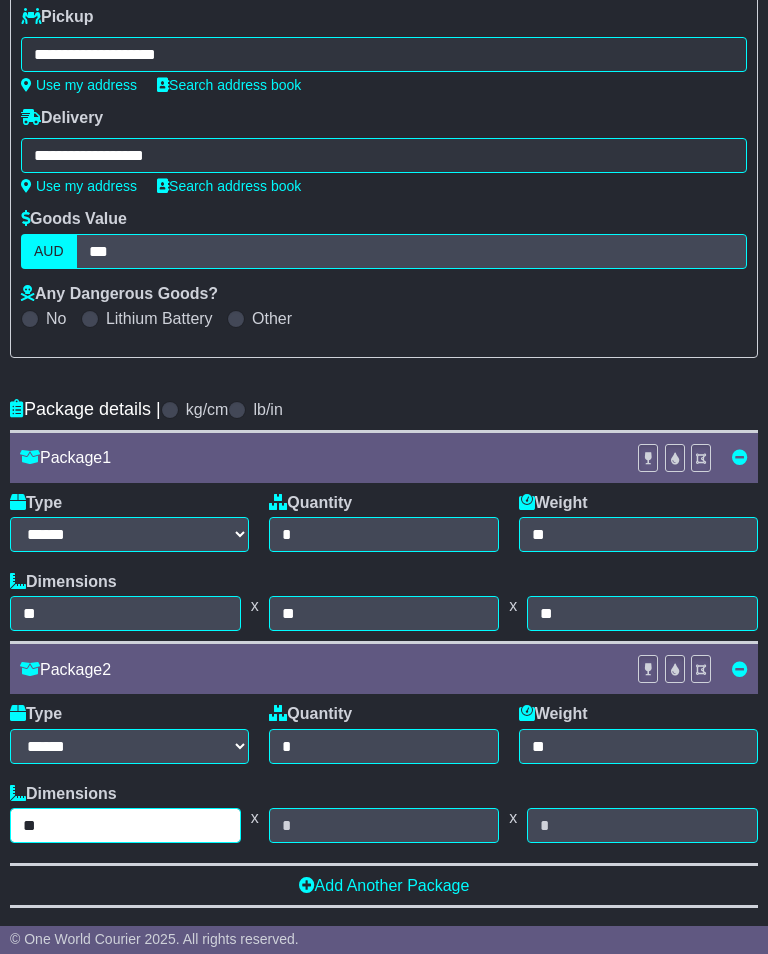 type on "**" 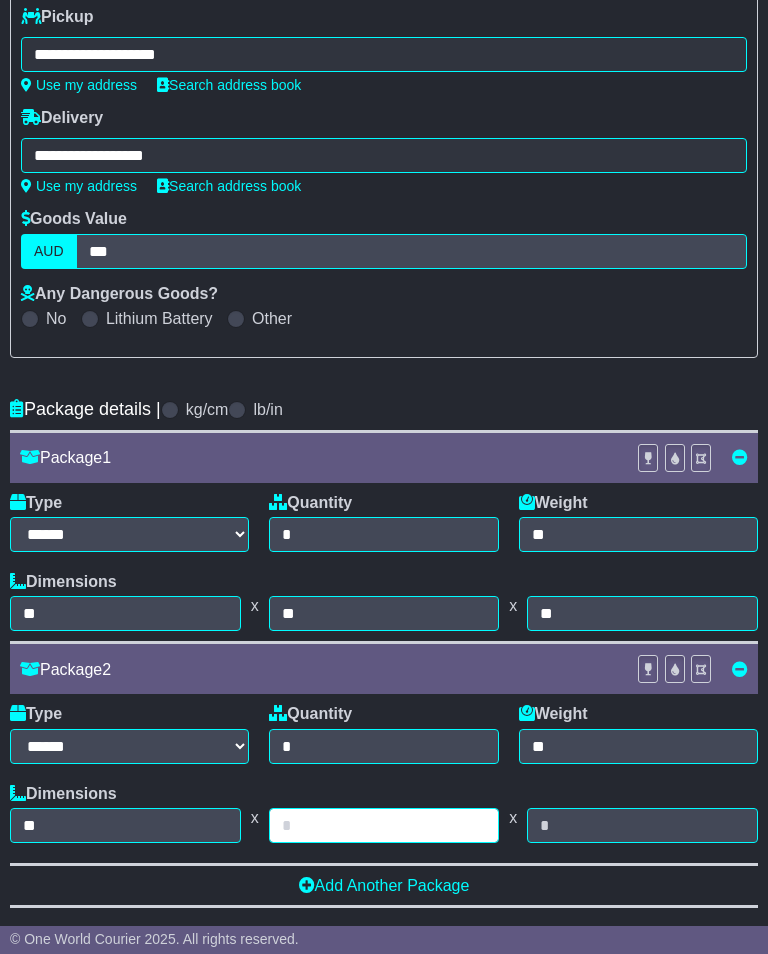 click at bounding box center (384, 825) 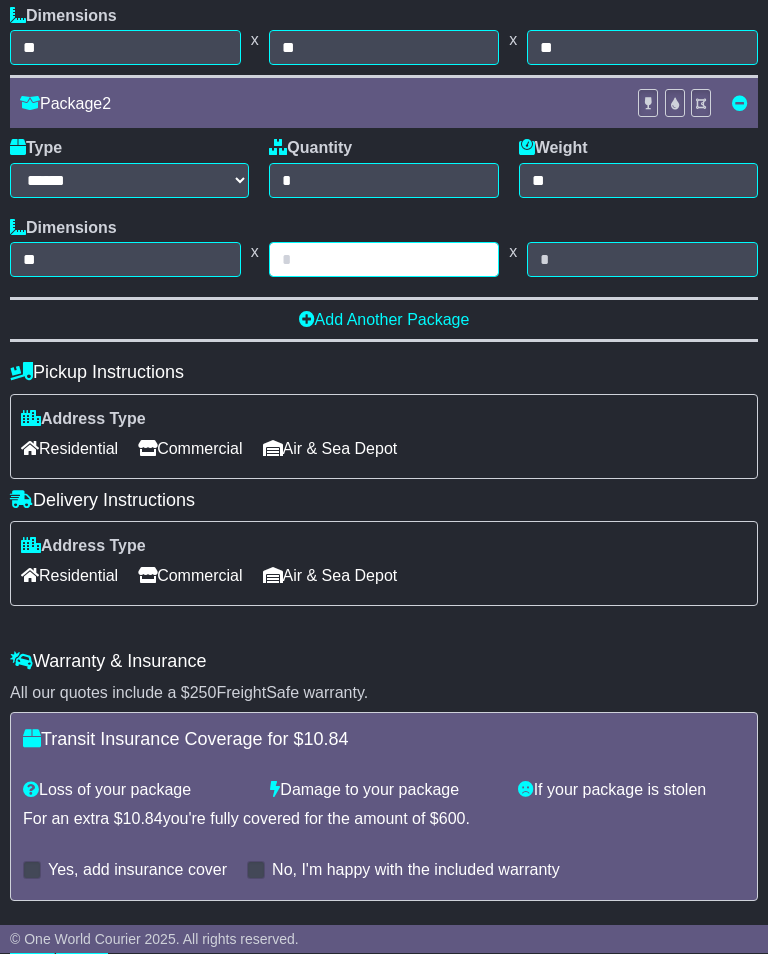 scroll, scrollTop: 809, scrollLeft: 0, axis: vertical 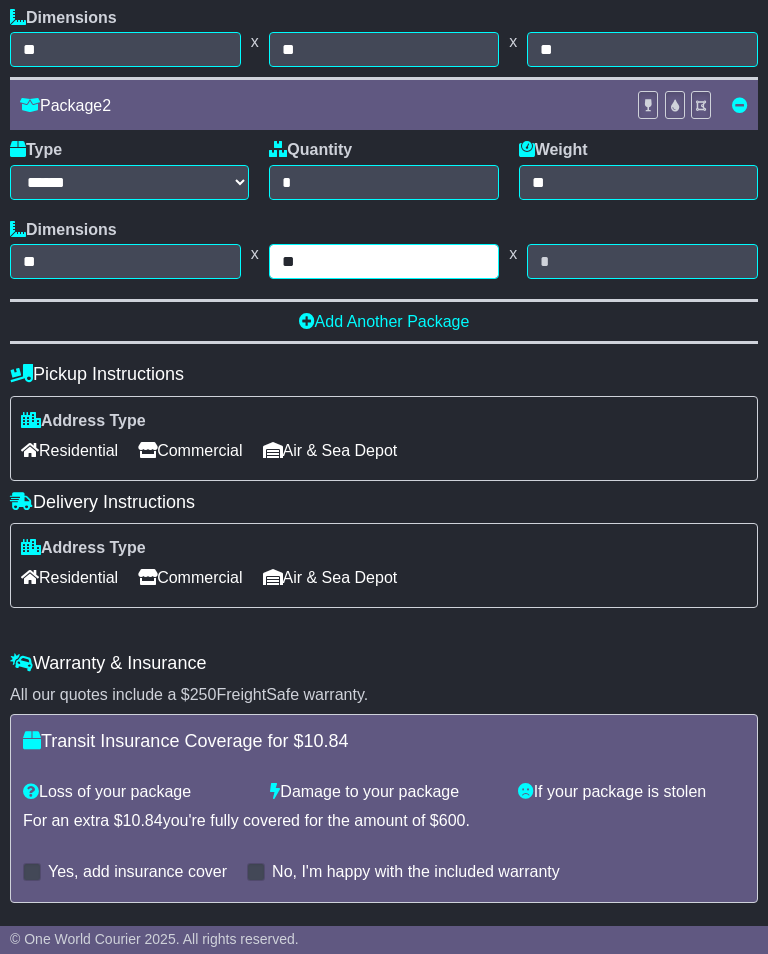 type on "**" 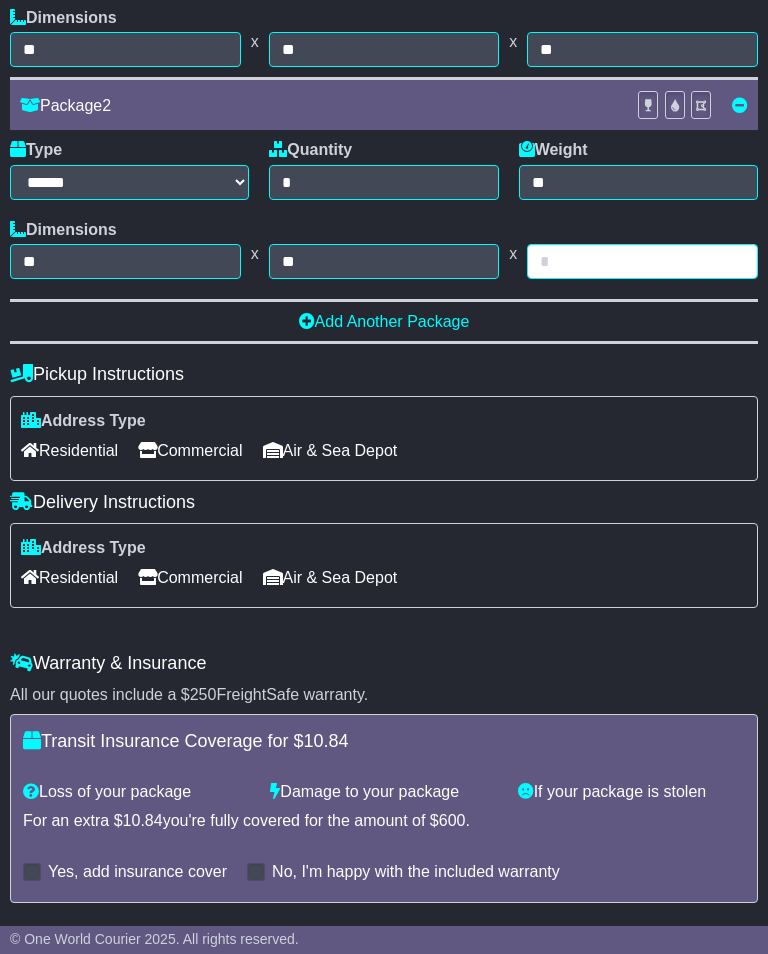 click at bounding box center (642, 261) 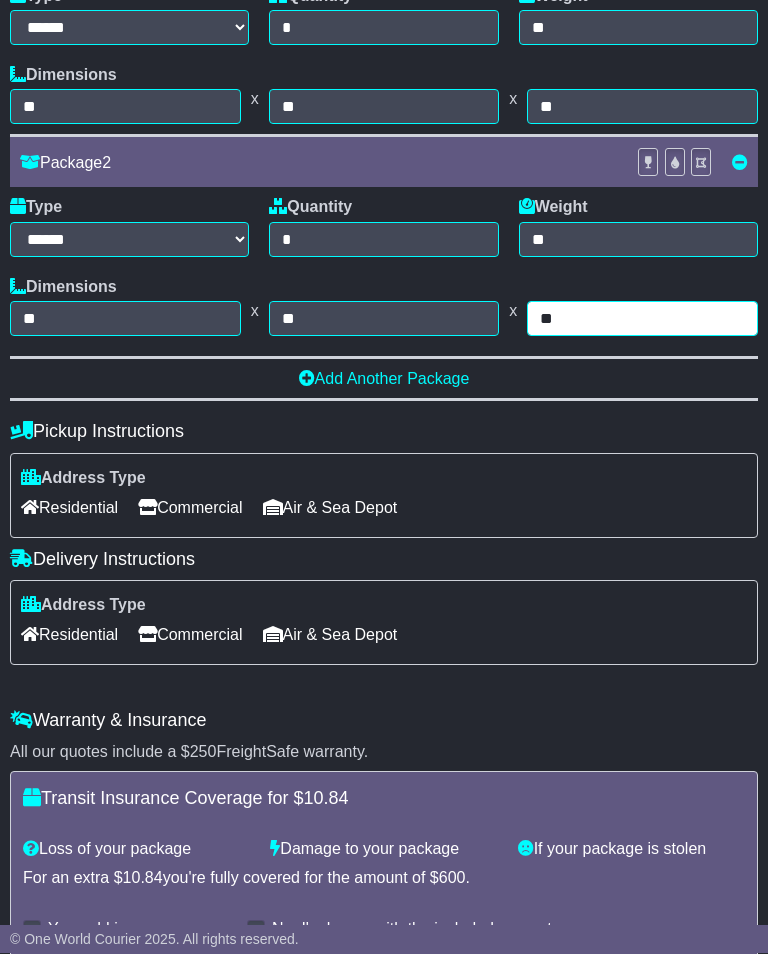 type on "**" 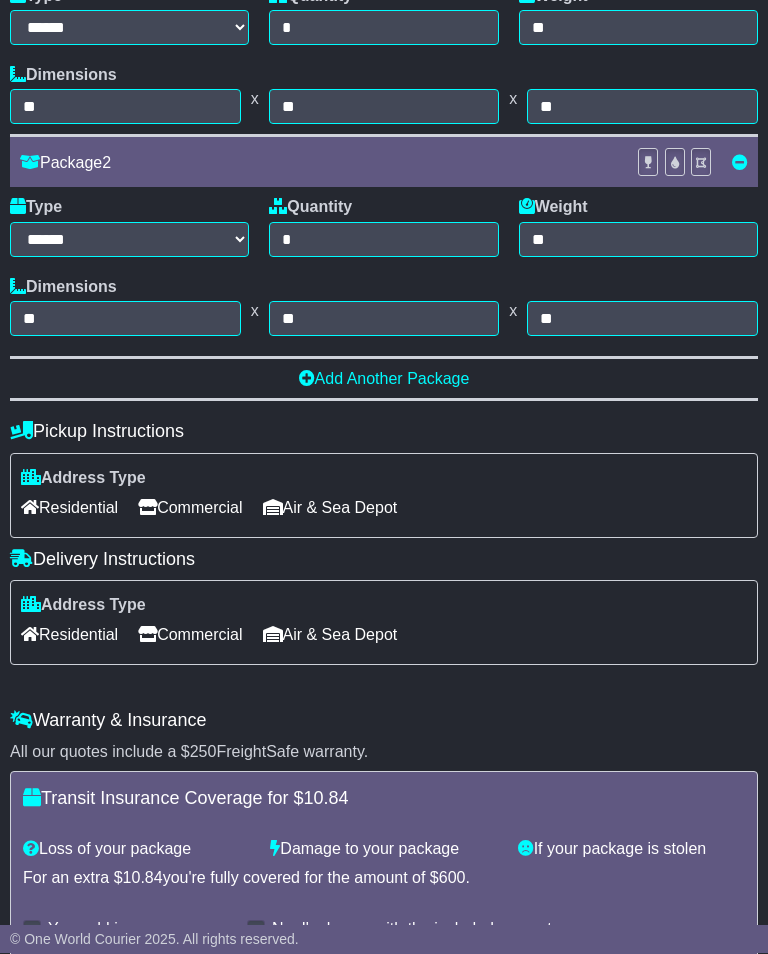 click on "Commercial" at bounding box center (190, 508) 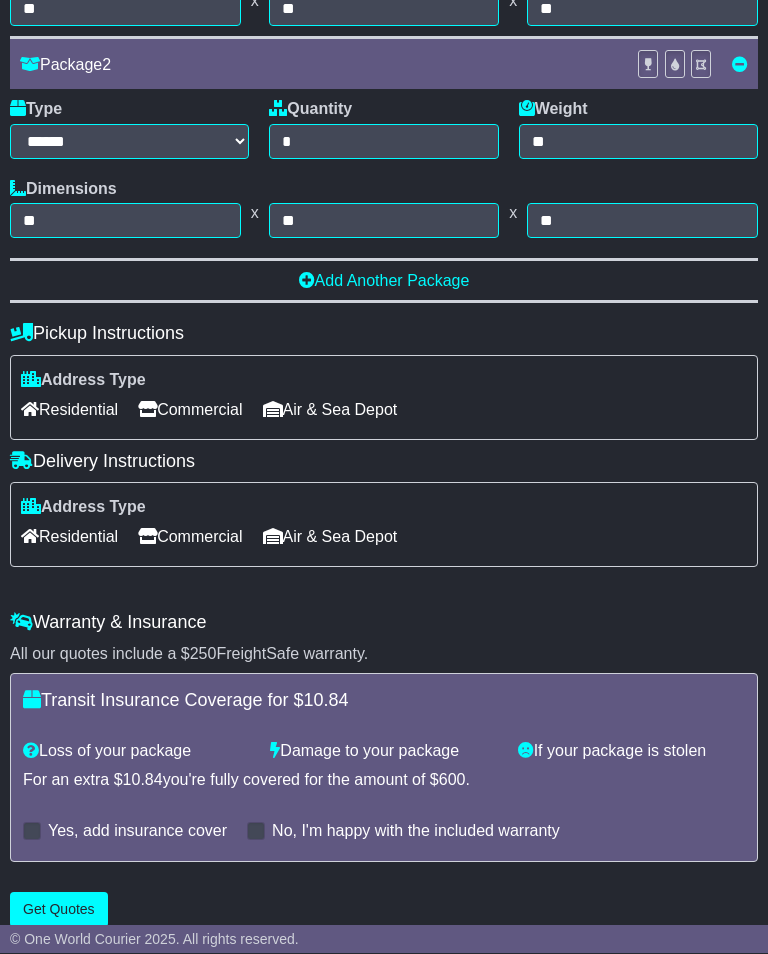 click on "Commercial" at bounding box center [190, 537] 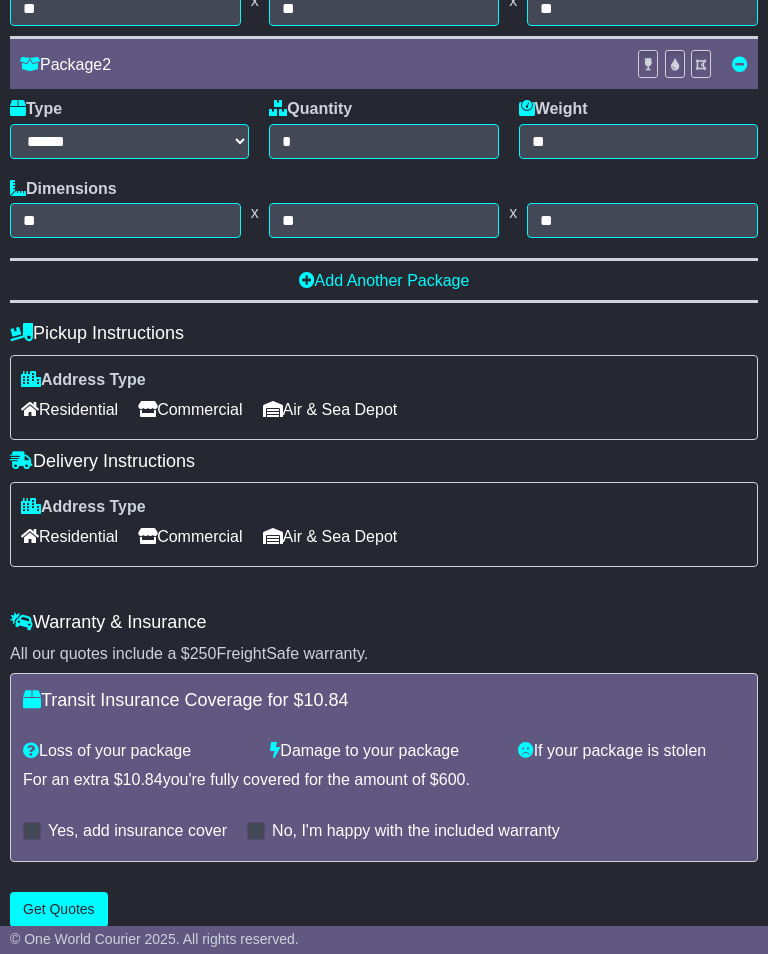 click on "Get Quotes" at bounding box center (59, 909) 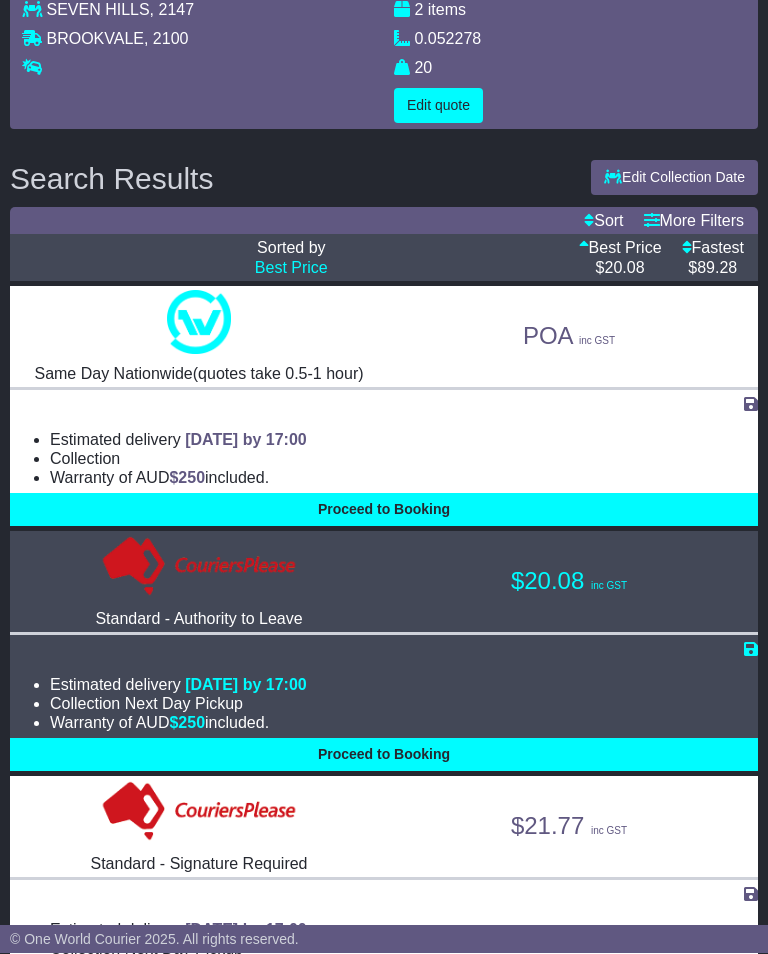 scroll, scrollTop: 163, scrollLeft: 0, axis: vertical 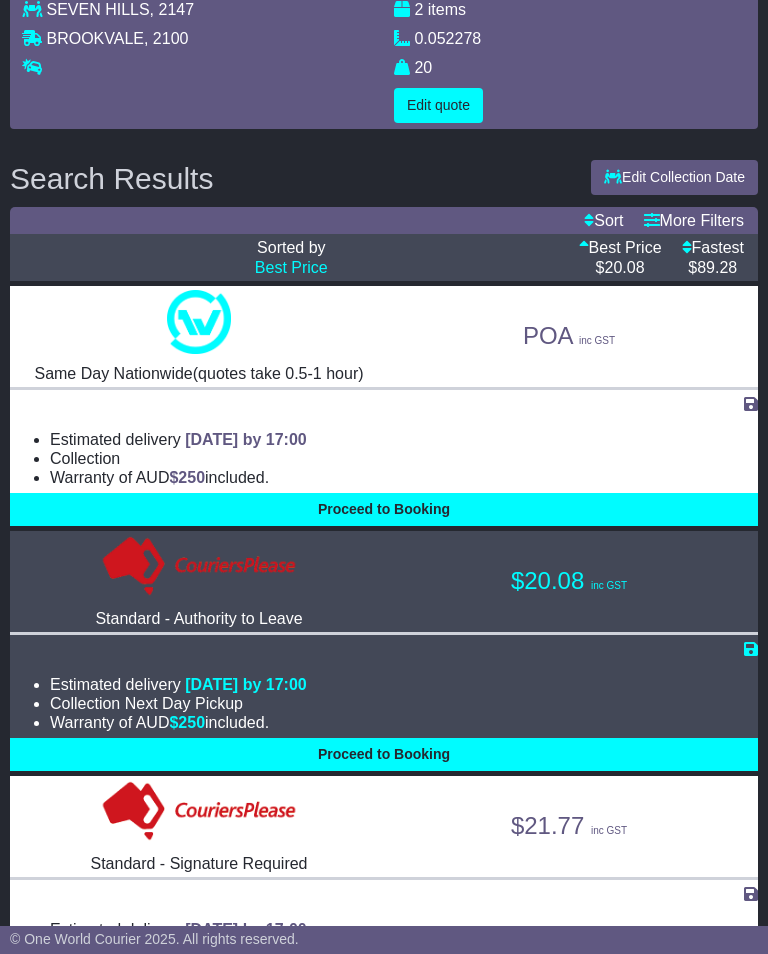click on "Proceed to Booking" at bounding box center [384, 754] 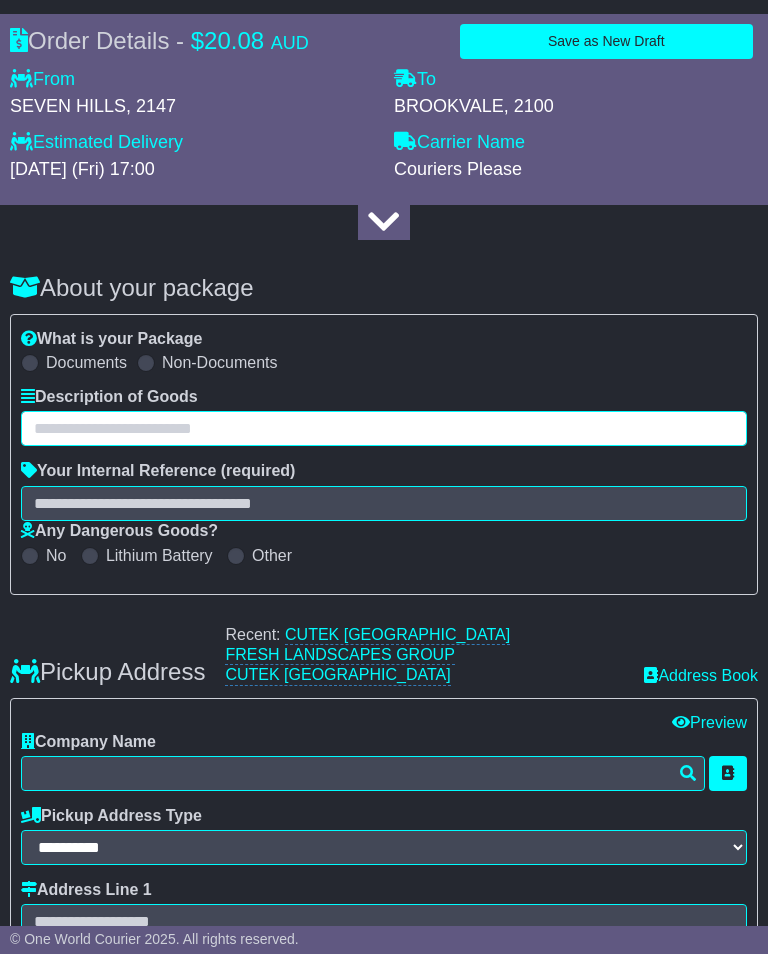 click at bounding box center [384, 428] 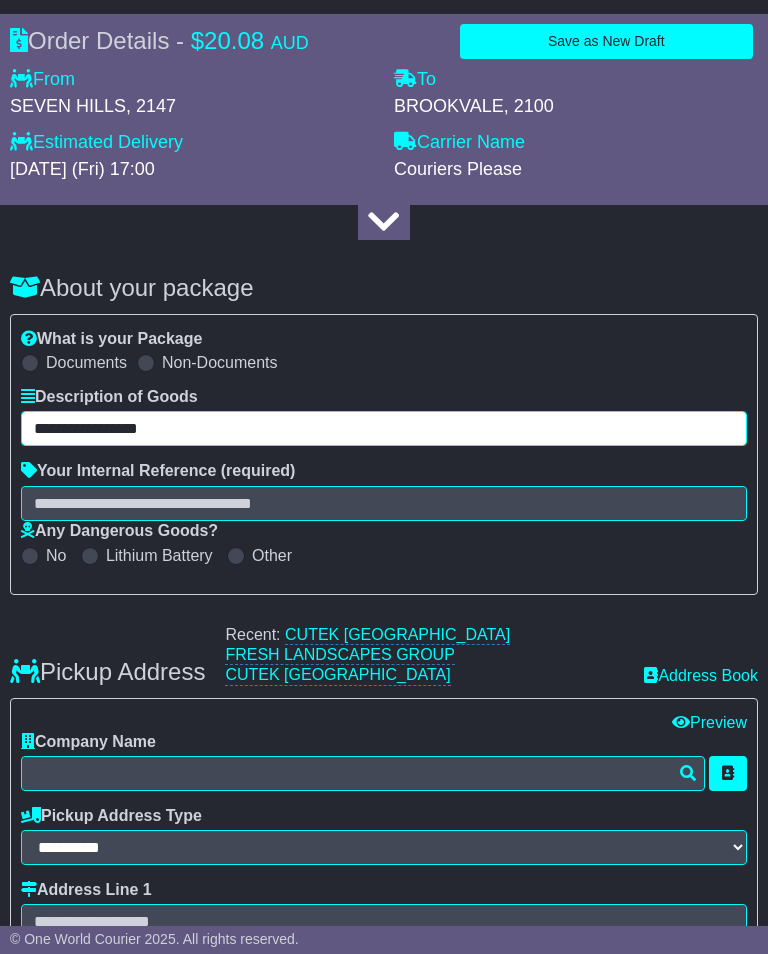 type on "**********" 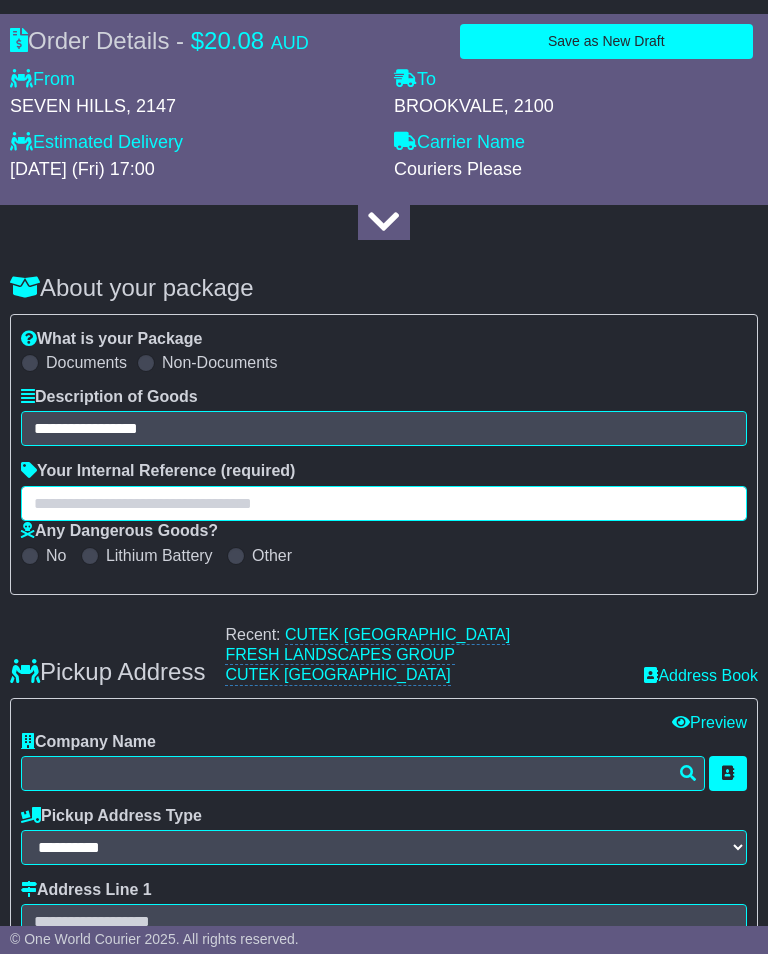 click at bounding box center (384, 503) 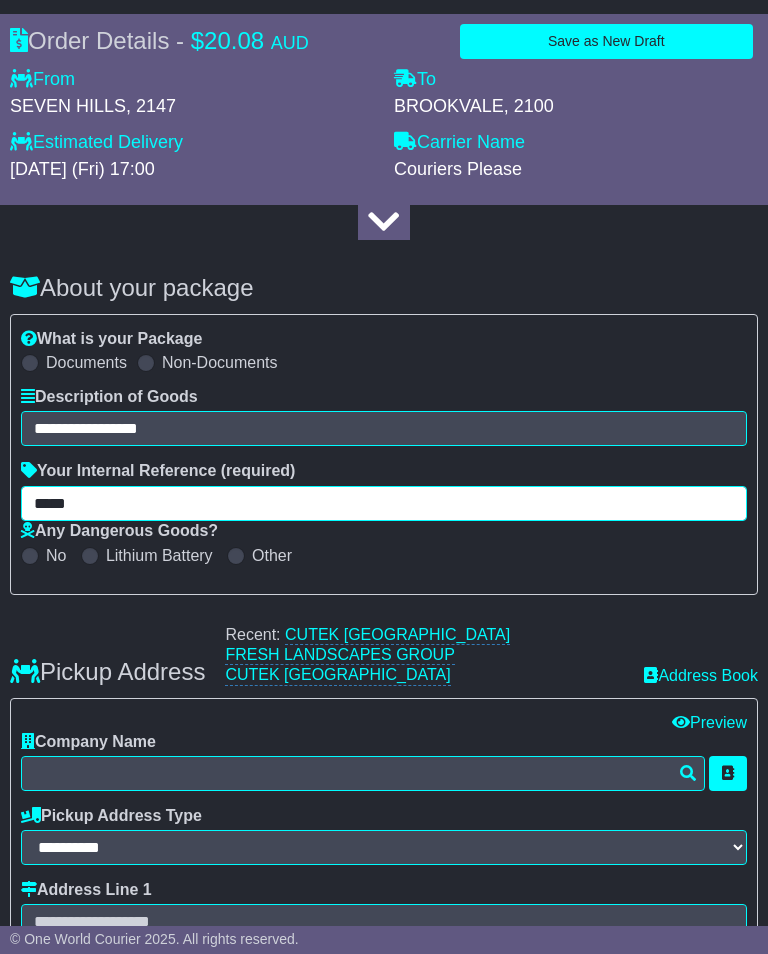 type on "*****" 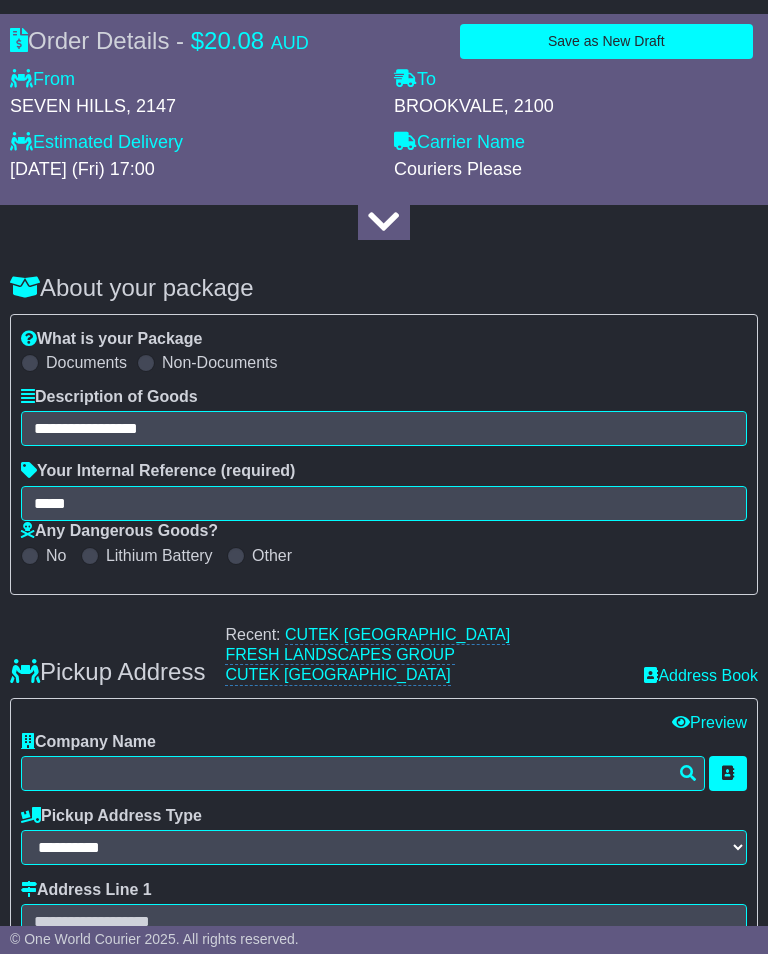click on "CUTEK [GEOGRAPHIC_DATA]" at bounding box center [397, 635] 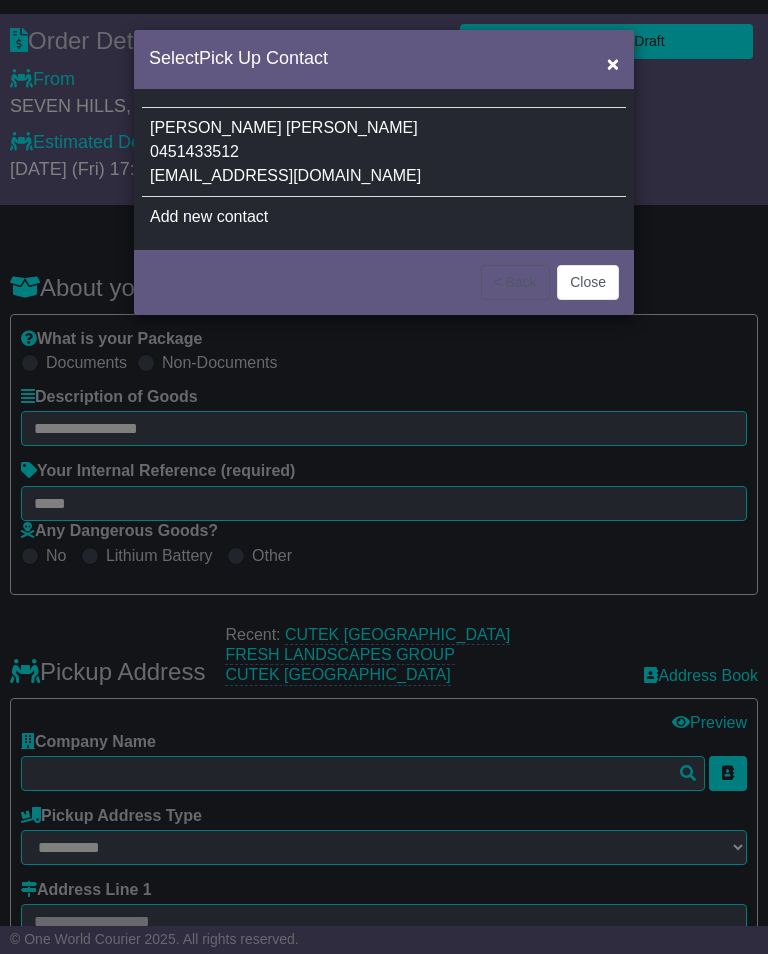click on "Julio   Mendoza-Correa
0451433512
nswdispatch@cutekaustralia.com.au" at bounding box center (384, 152) 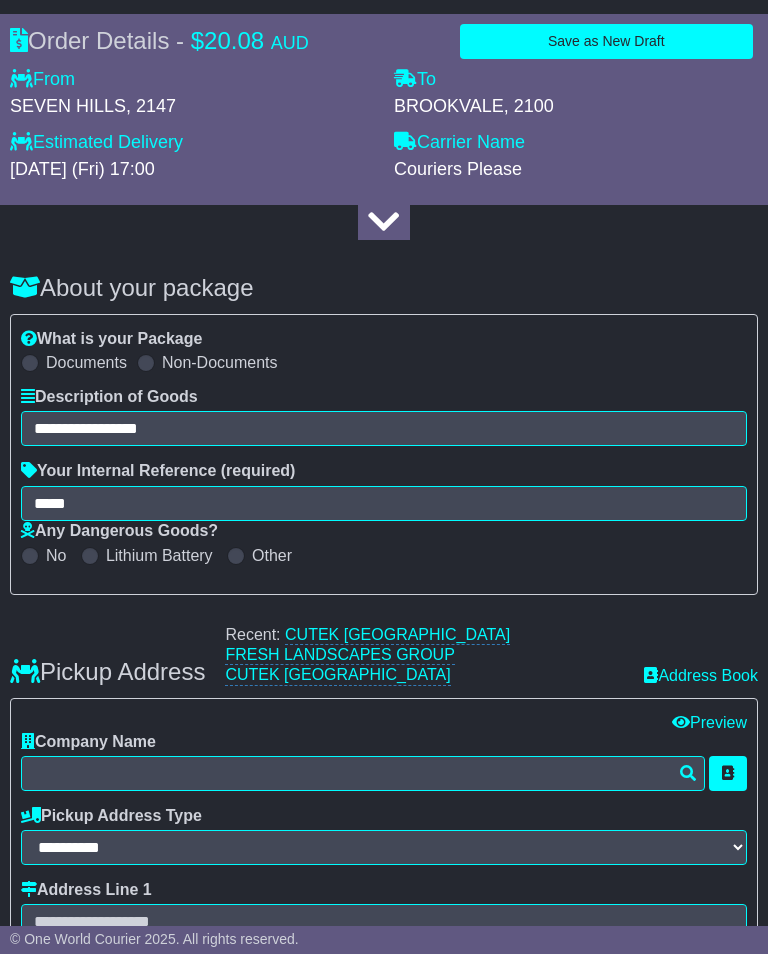 type on "**********" 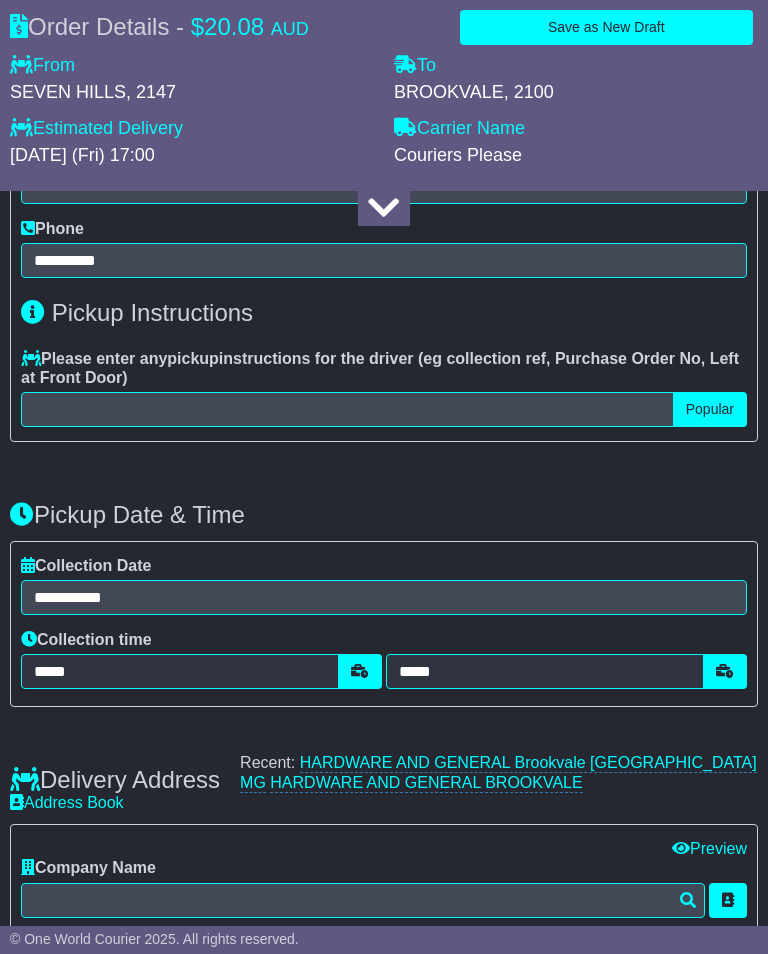 scroll, scrollTop: 1320, scrollLeft: 0, axis: vertical 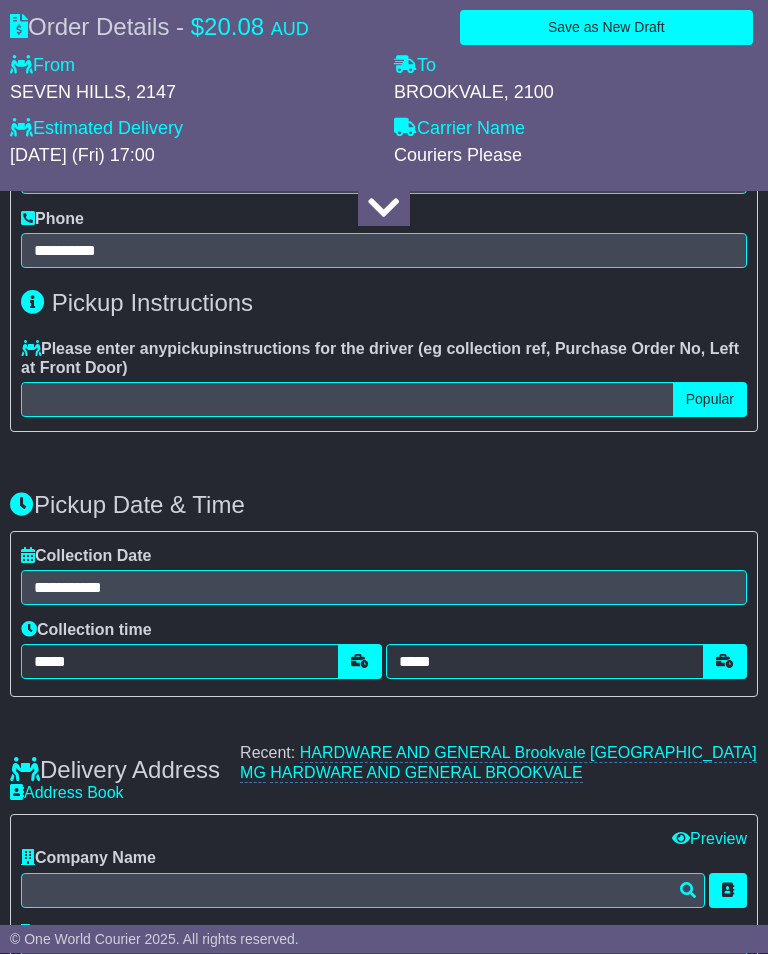 click on "HARDWARE AND GENERAL Brookvale Timber Yard" at bounding box center [528, 754] 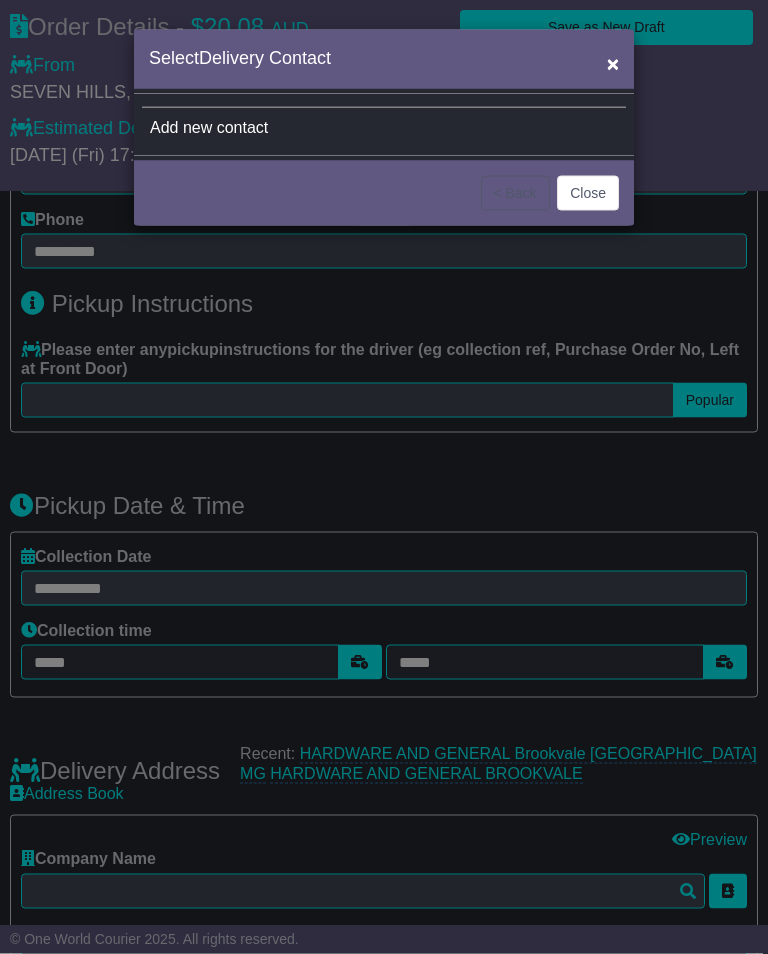 scroll, scrollTop: 1321, scrollLeft: 0, axis: vertical 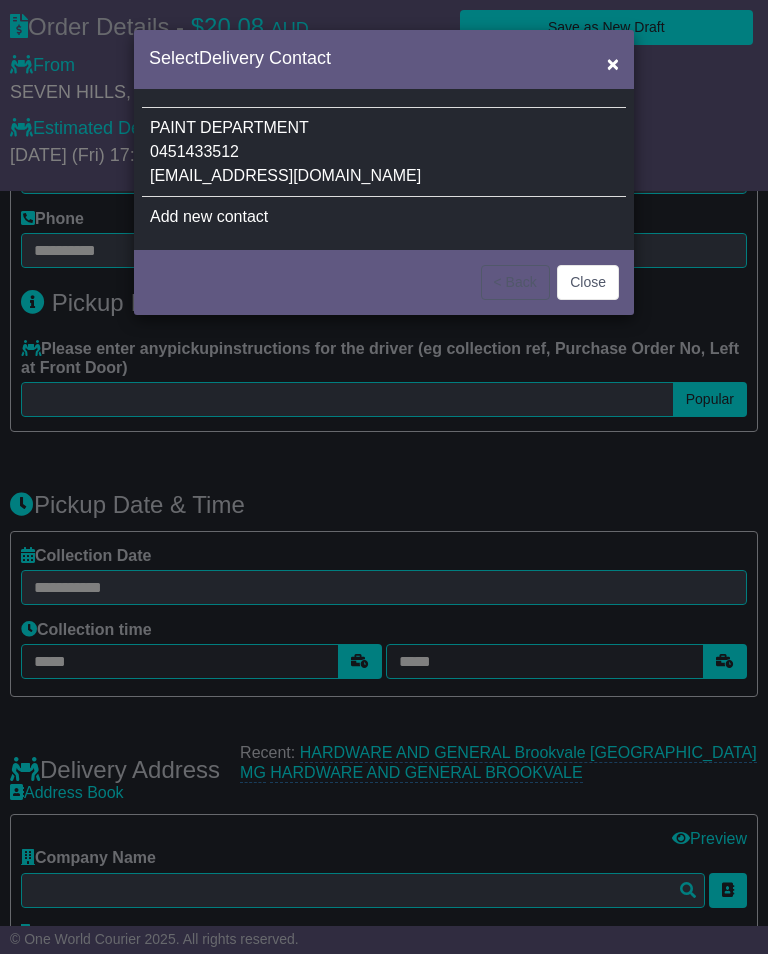 click on "PAINT   DEPARTMENT
0451433512
nswdispatch@cuketaustralia.com.au" at bounding box center (384, 152) 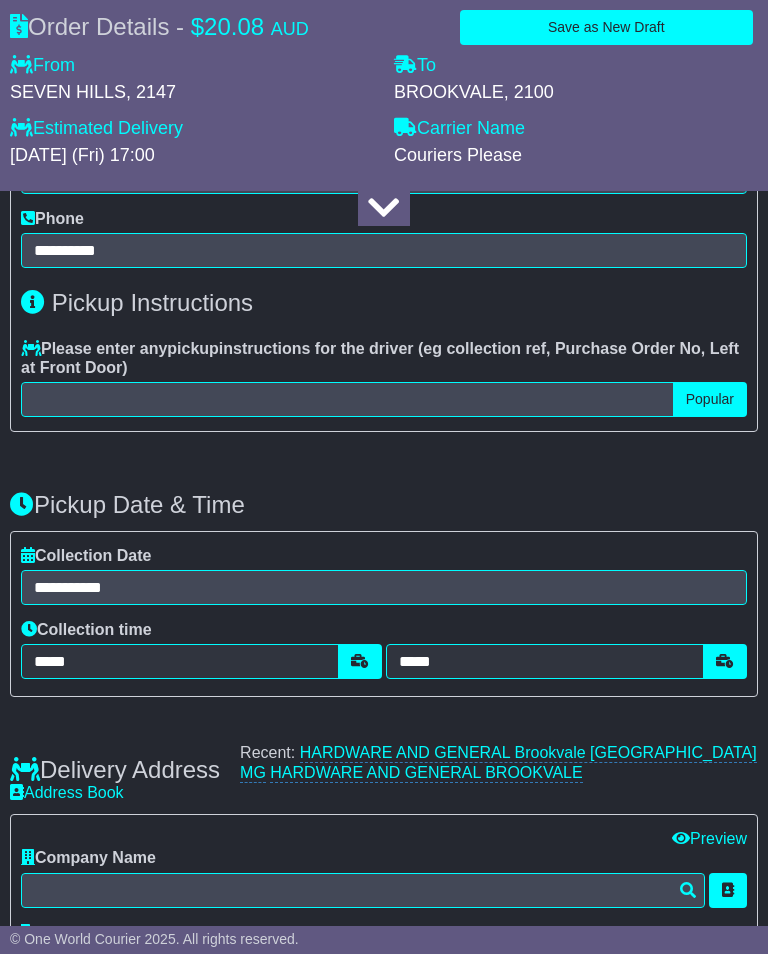 type on "**********" 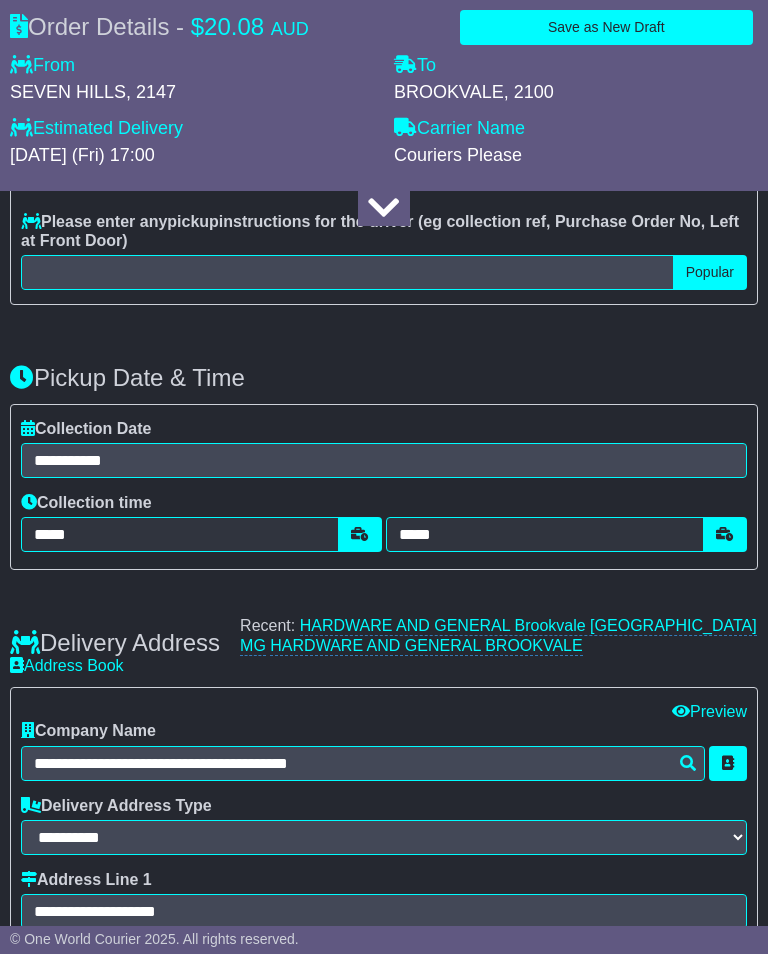 scroll, scrollTop: 1447, scrollLeft: 0, axis: vertical 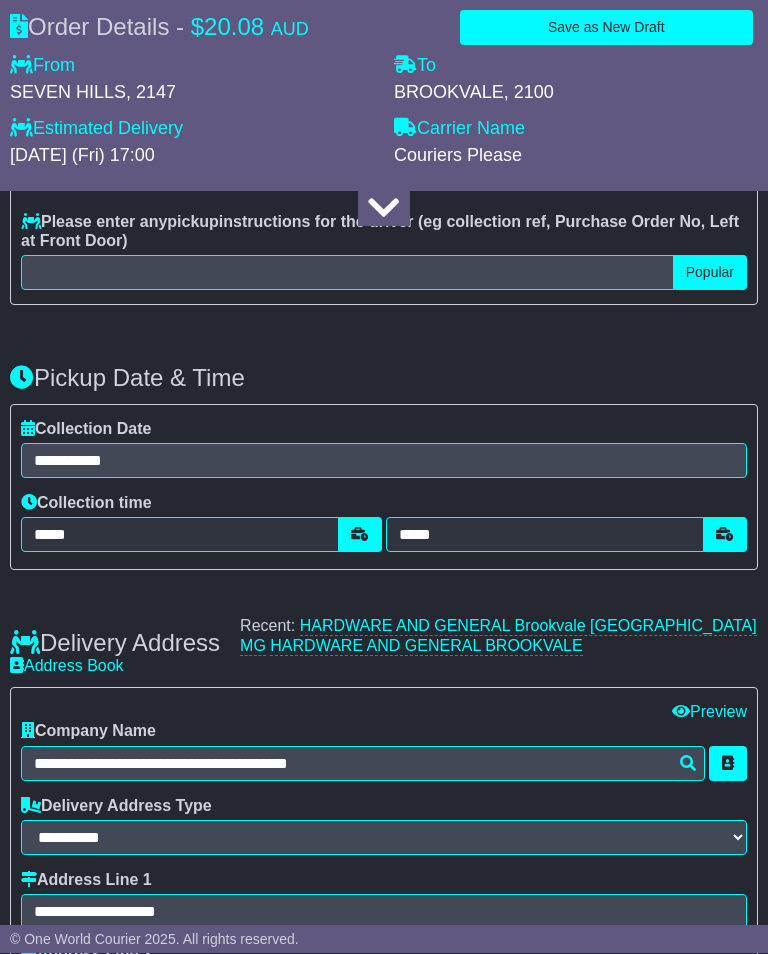 click on "HARDWARE AND GENERAL BROOKVALE" at bounding box center [426, 647] 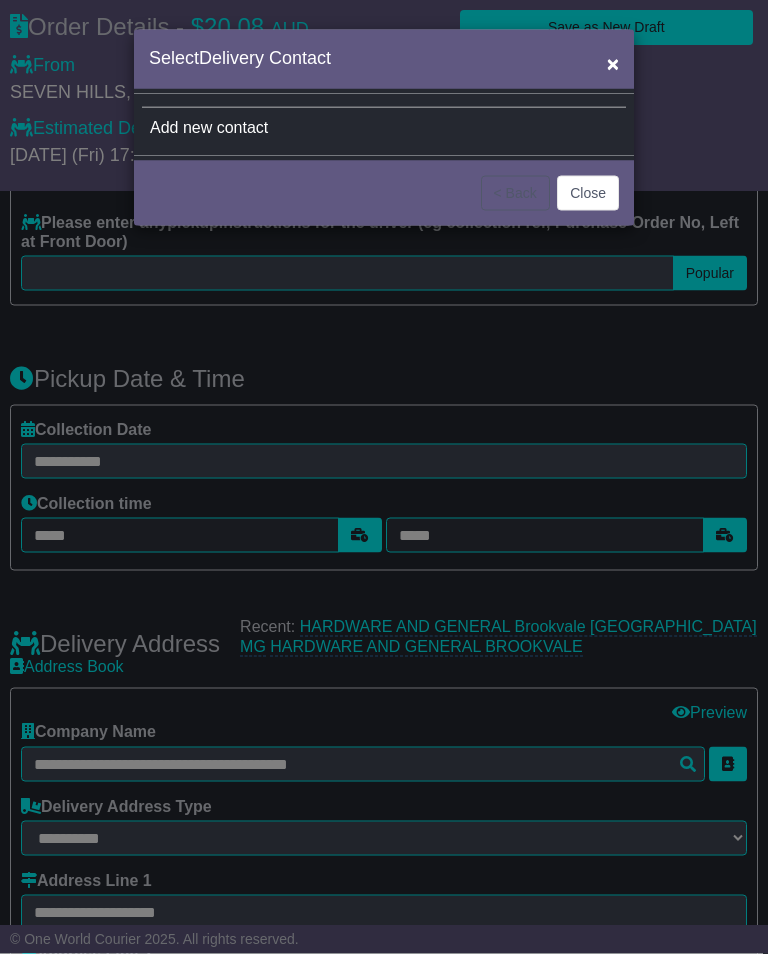 scroll, scrollTop: 1448, scrollLeft: 0, axis: vertical 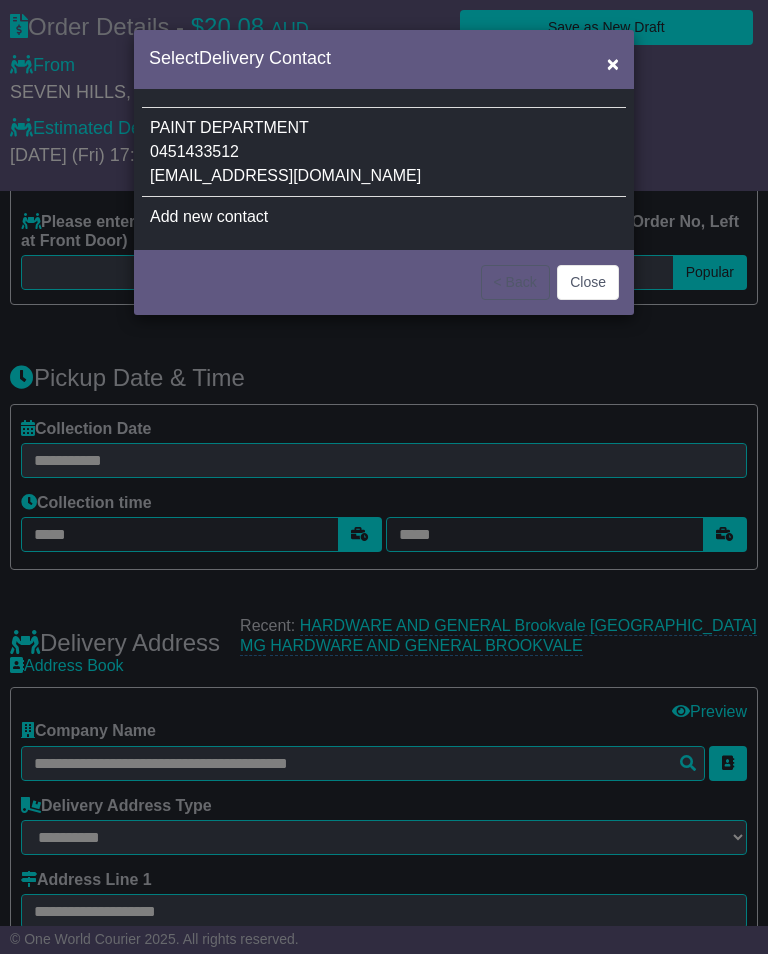 click on "PAINT   DEPARTMENT
0451433512
nswdispatch@cutekaustralia.com.au" at bounding box center (384, 152) 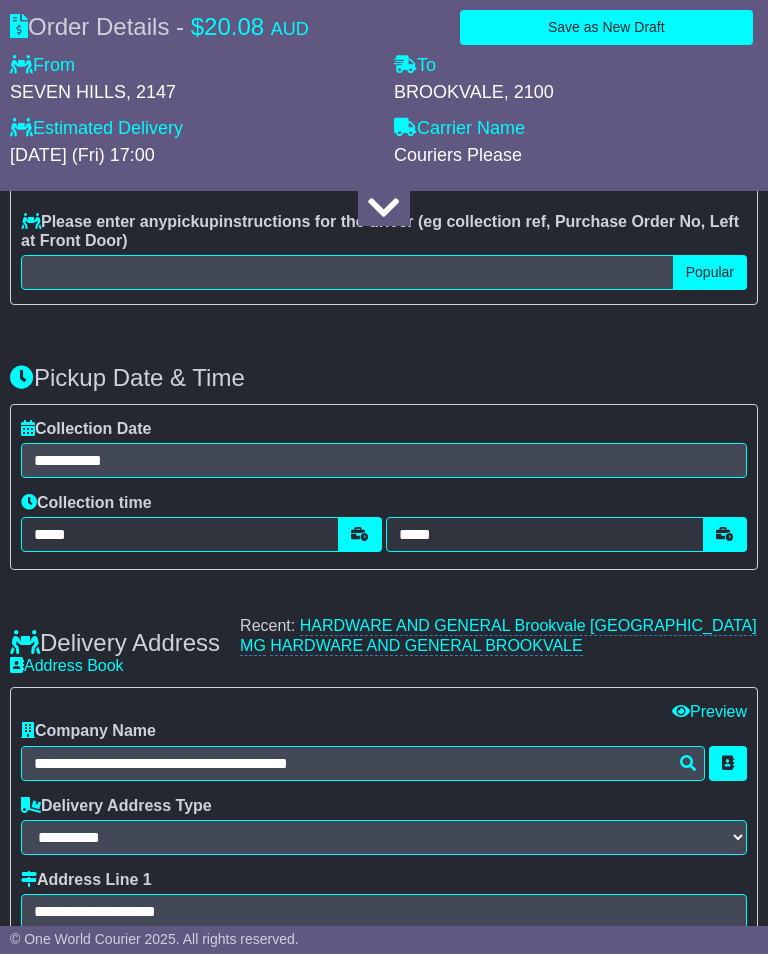 type on "**********" 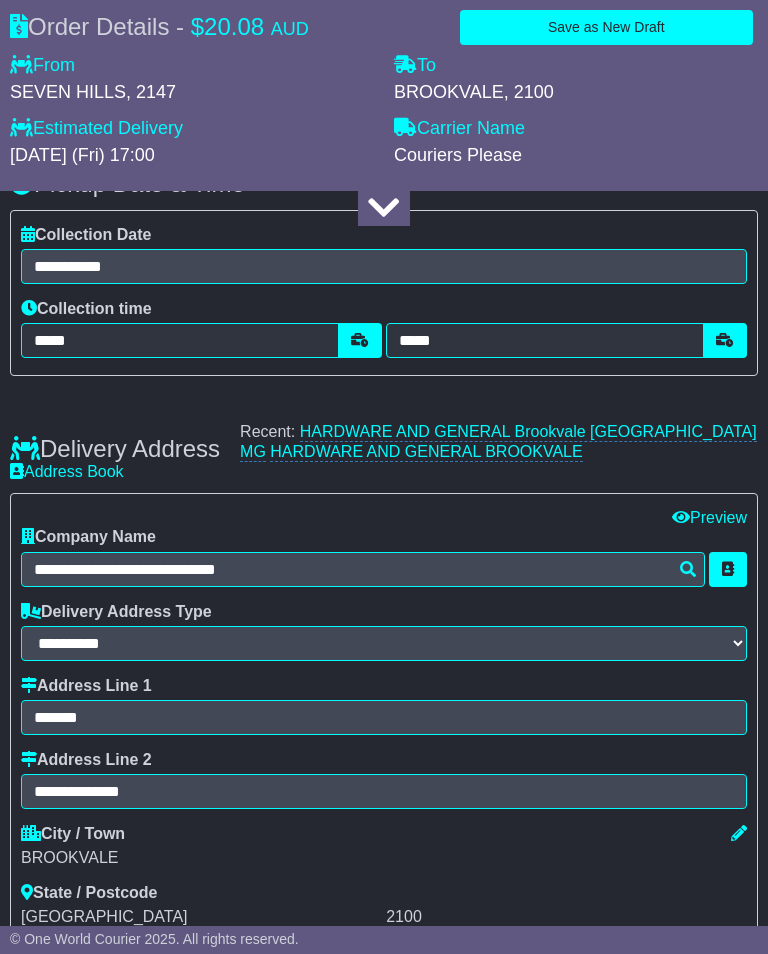 scroll, scrollTop: 1664, scrollLeft: 0, axis: vertical 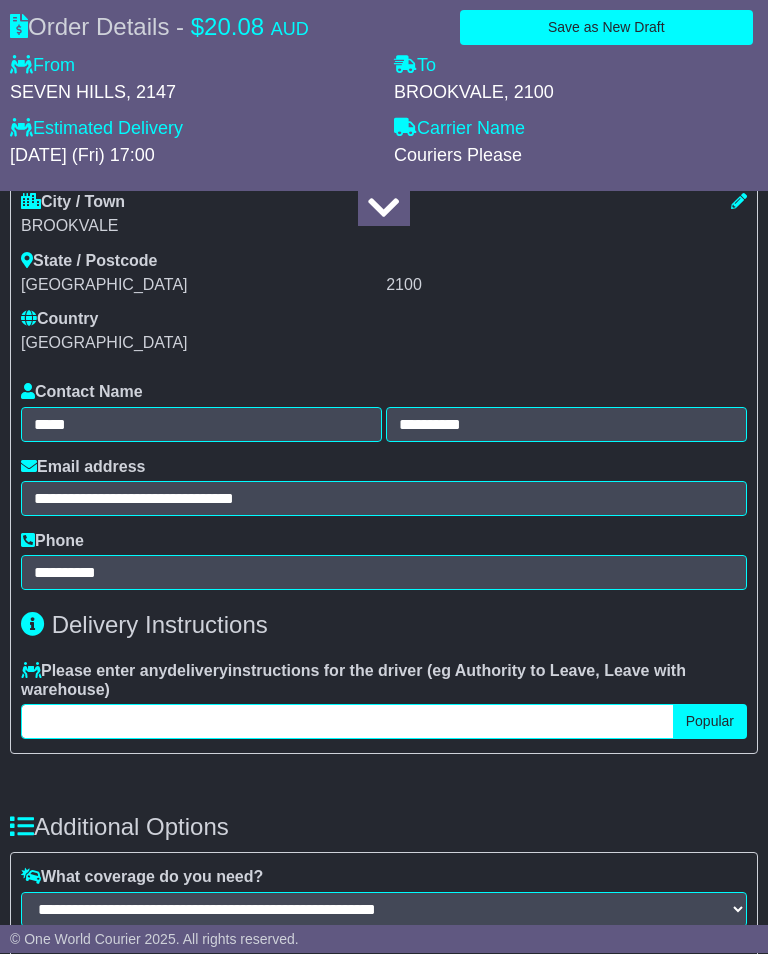 click at bounding box center [347, 722] 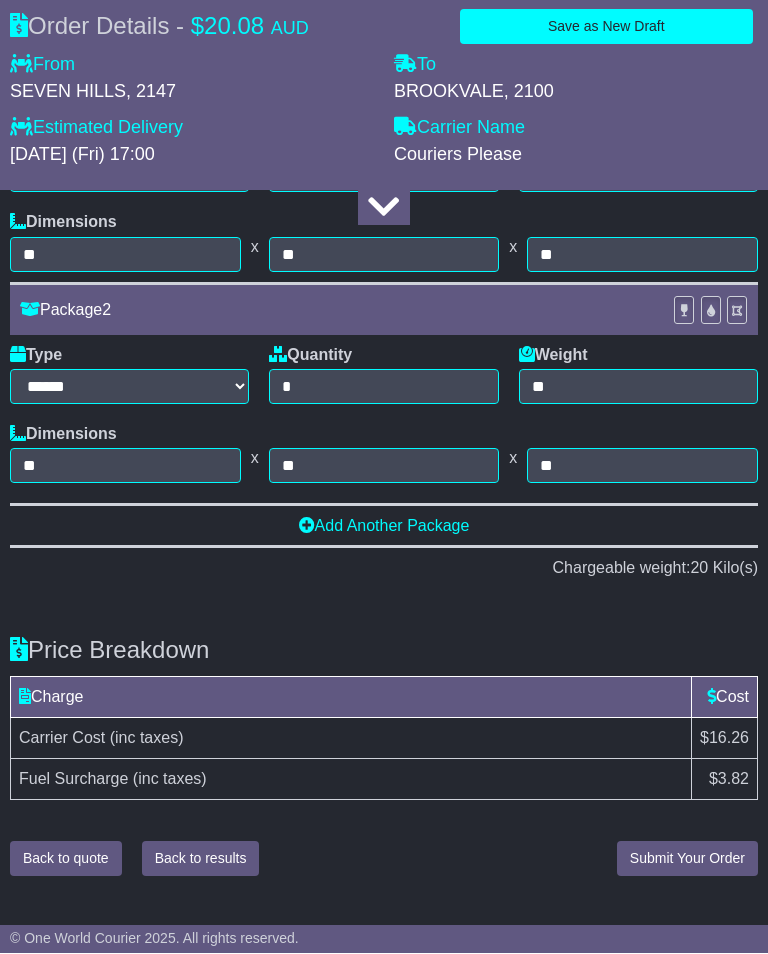 type on "**********" 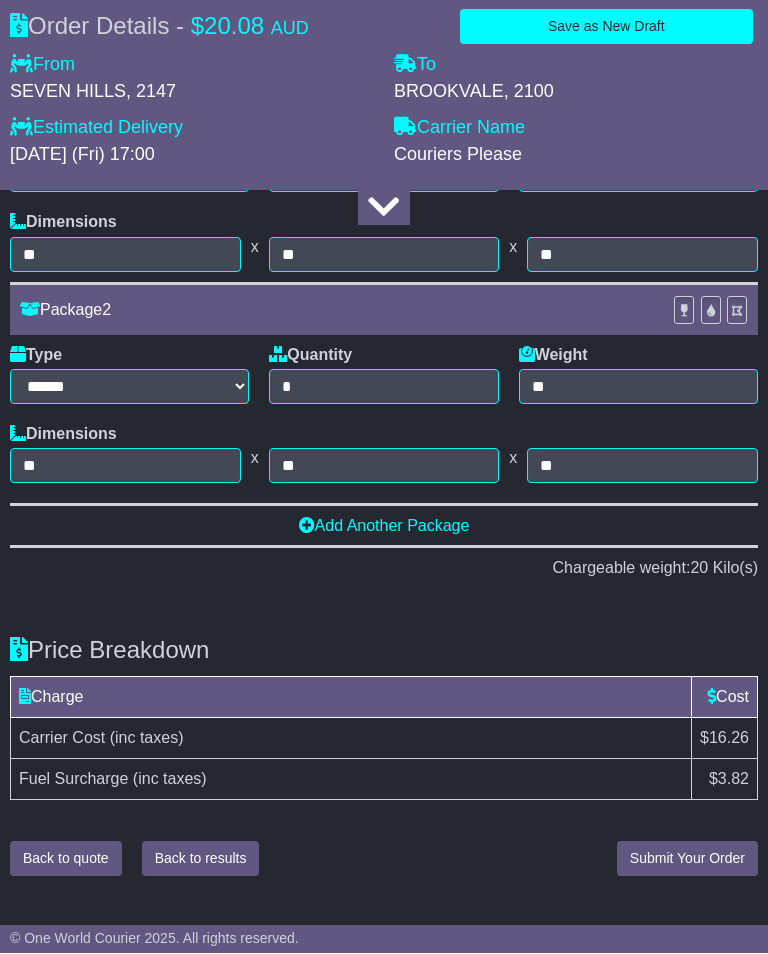 click on "Submit Your Order" at bounding box center [687, 859] 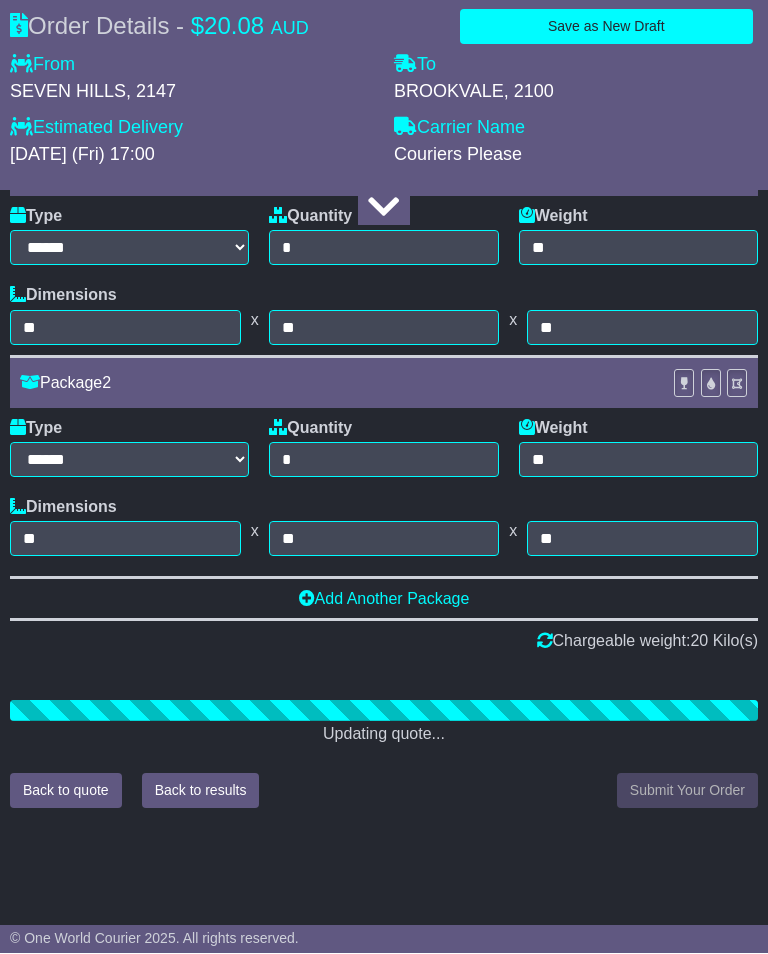 scroll, scrollTop: 3348, scrollLeft: 0, axis: vertical 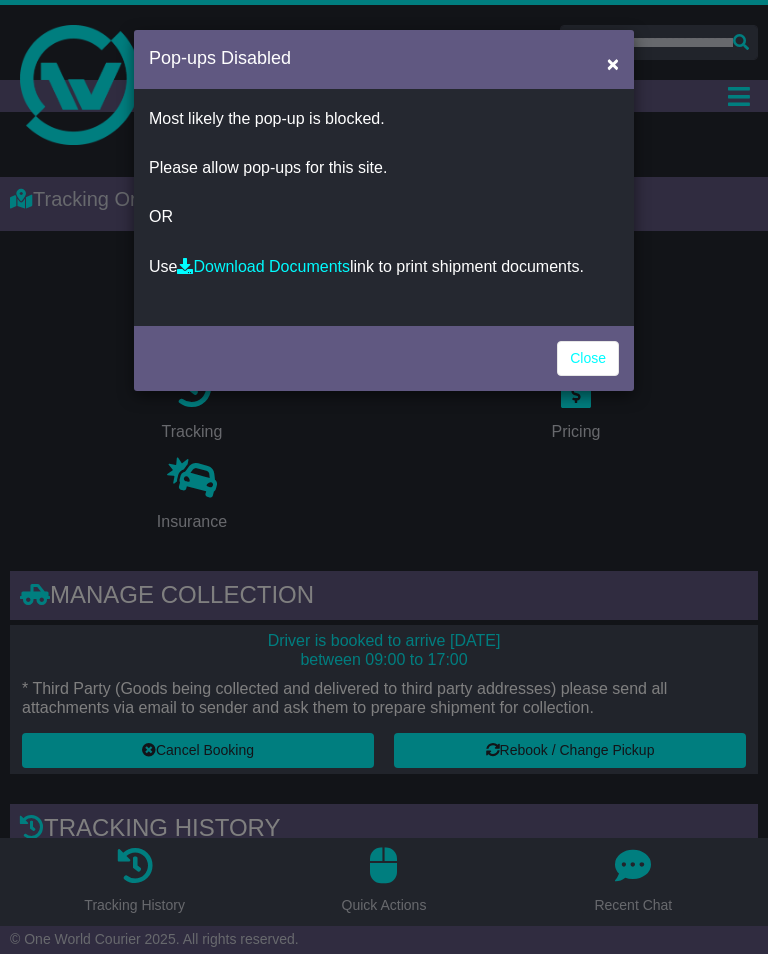 click on "Most likely the pop-up is blocked.
Please allow pop-ups for this site.
OR
Use   Download Documents  link to print shipment documents." at bounding box center (384, 207) 